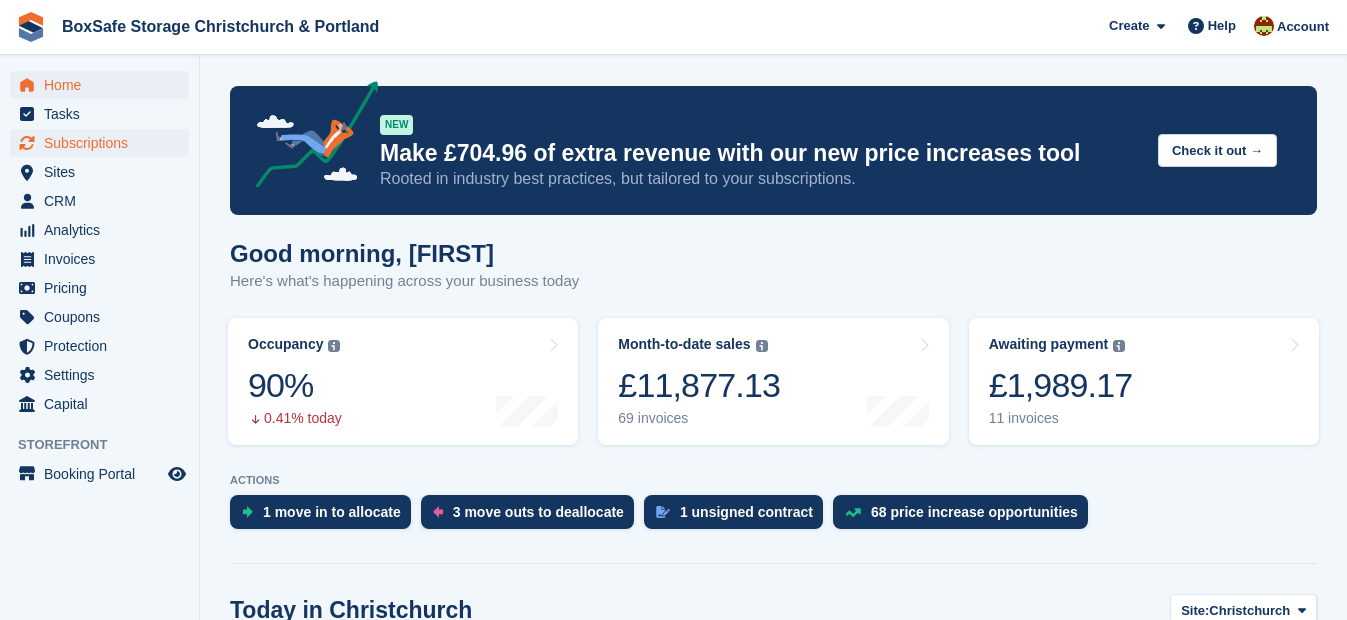 scroll, scrollTop: 0, scrollLeft: 0, axis: both 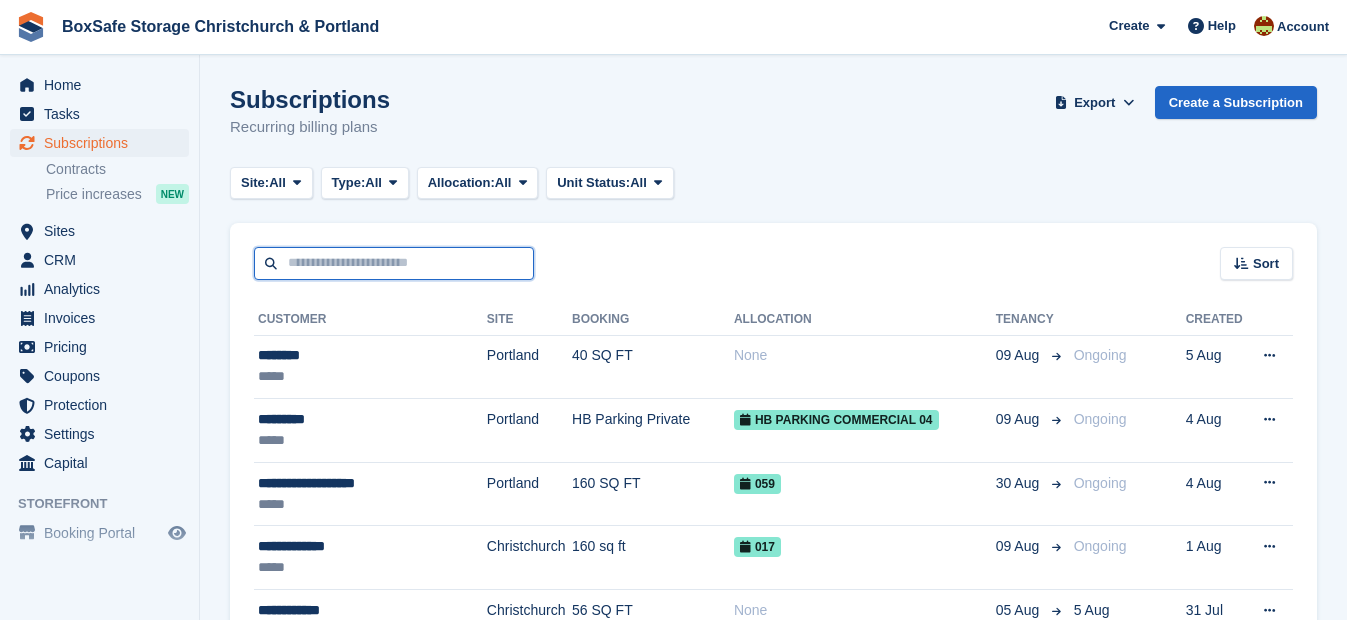 click at bounding box center (394, 263) 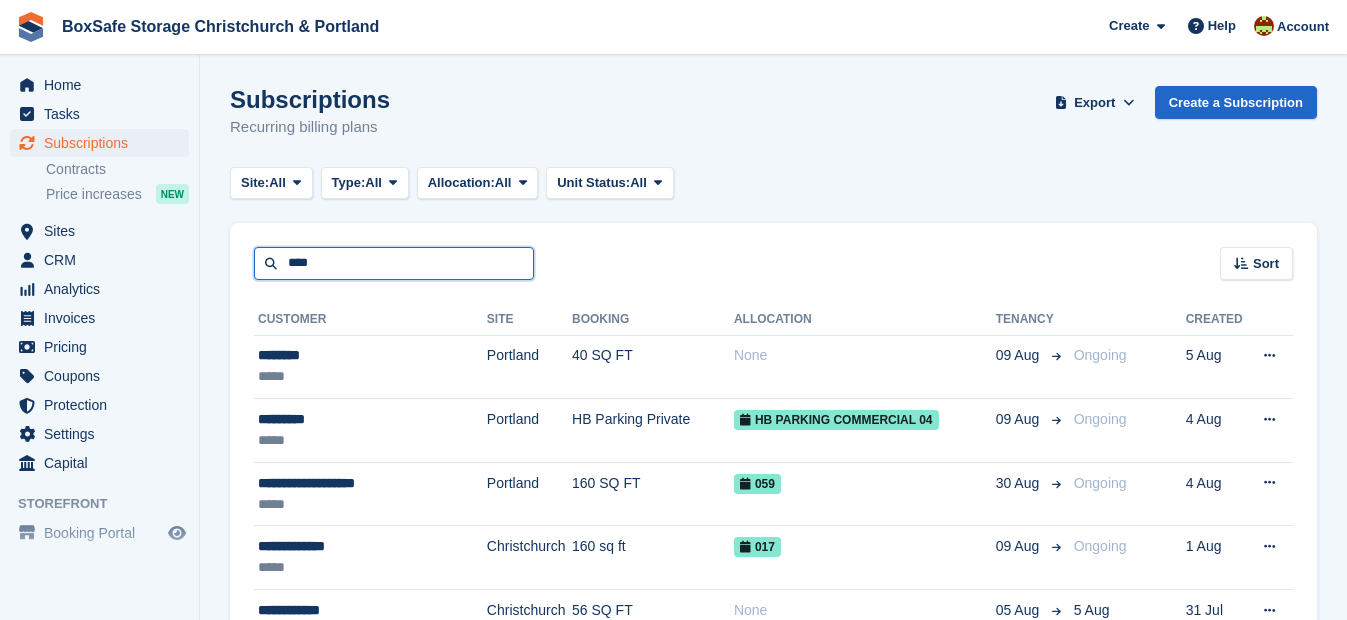 type on "****" 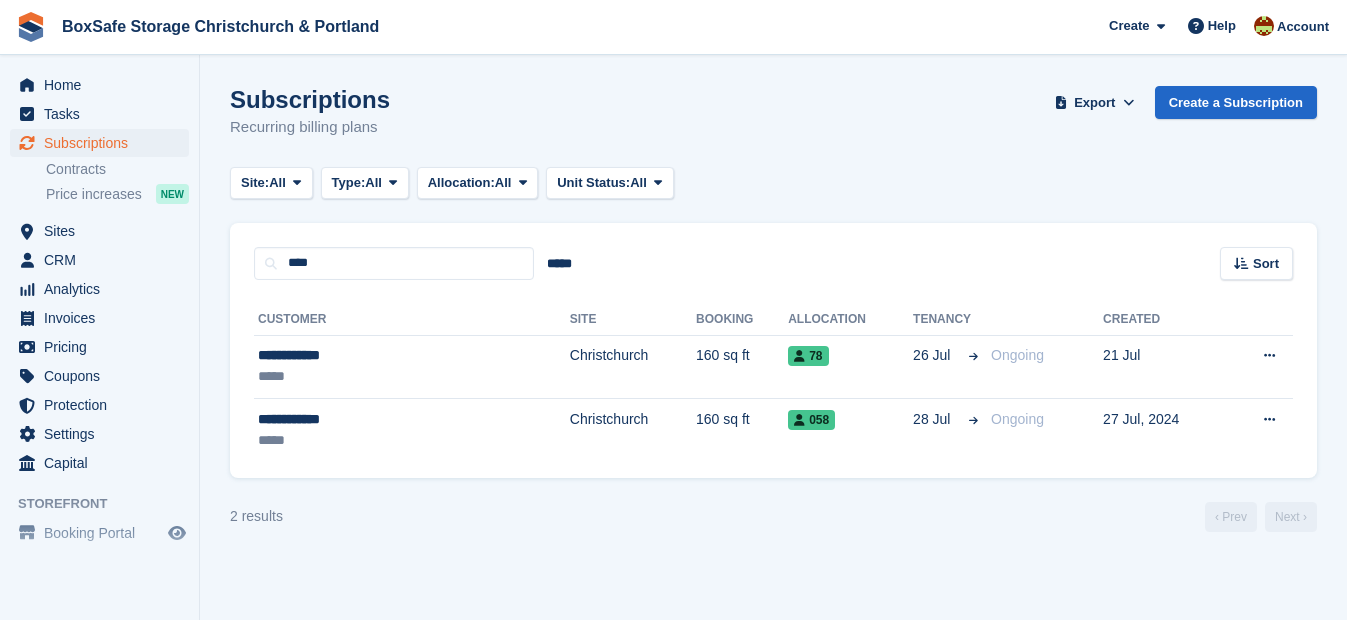 click on "Home
Tasks
Subscriptions
Subscriptions
Subscriptions
Contracts
Price increases
NEW
Contracts
Price increases
NEW
Sites
Sites
Sites
Christchurch
Portland" at bounding box center (99, 270) 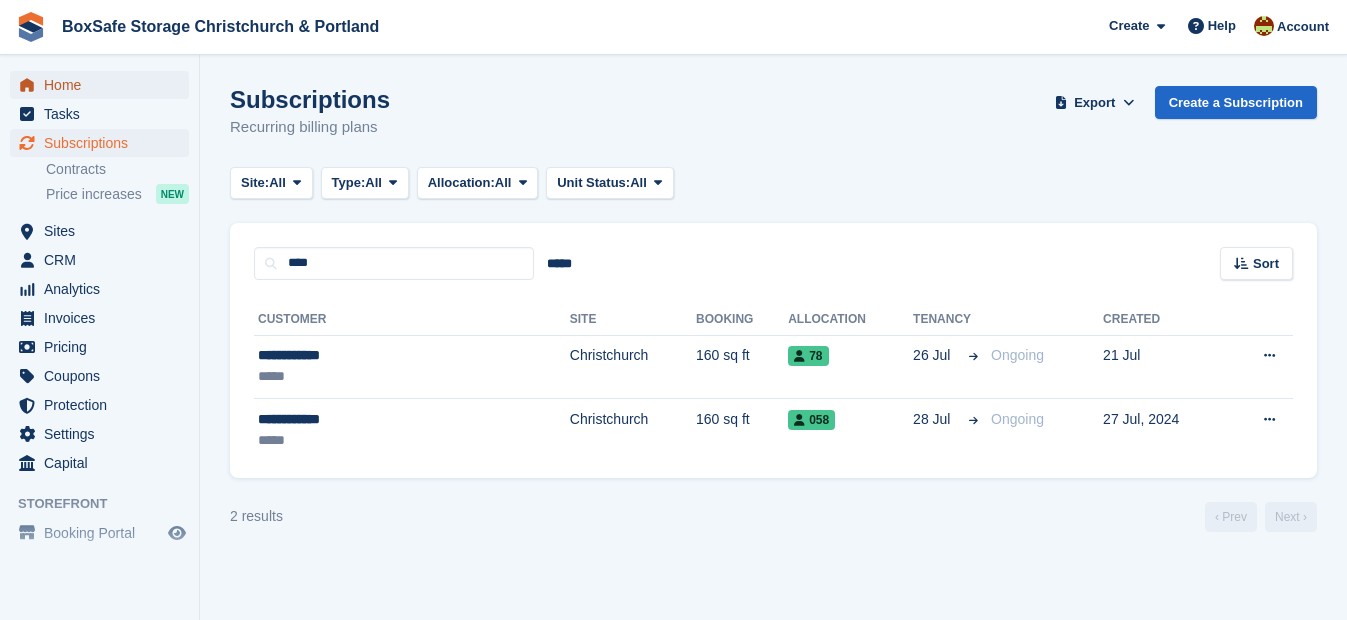 click on "Home" at bounding box center [104, 85] 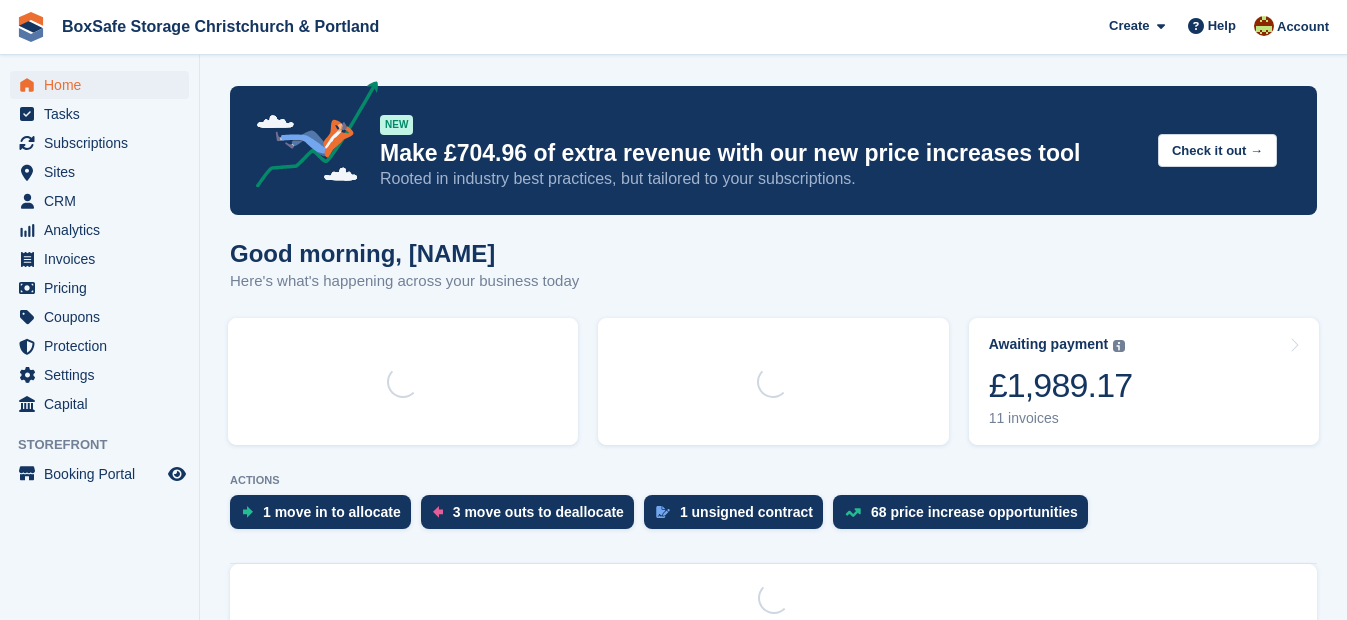 scroll, scrollTop: 0, scrollLeft: 0, axis: both 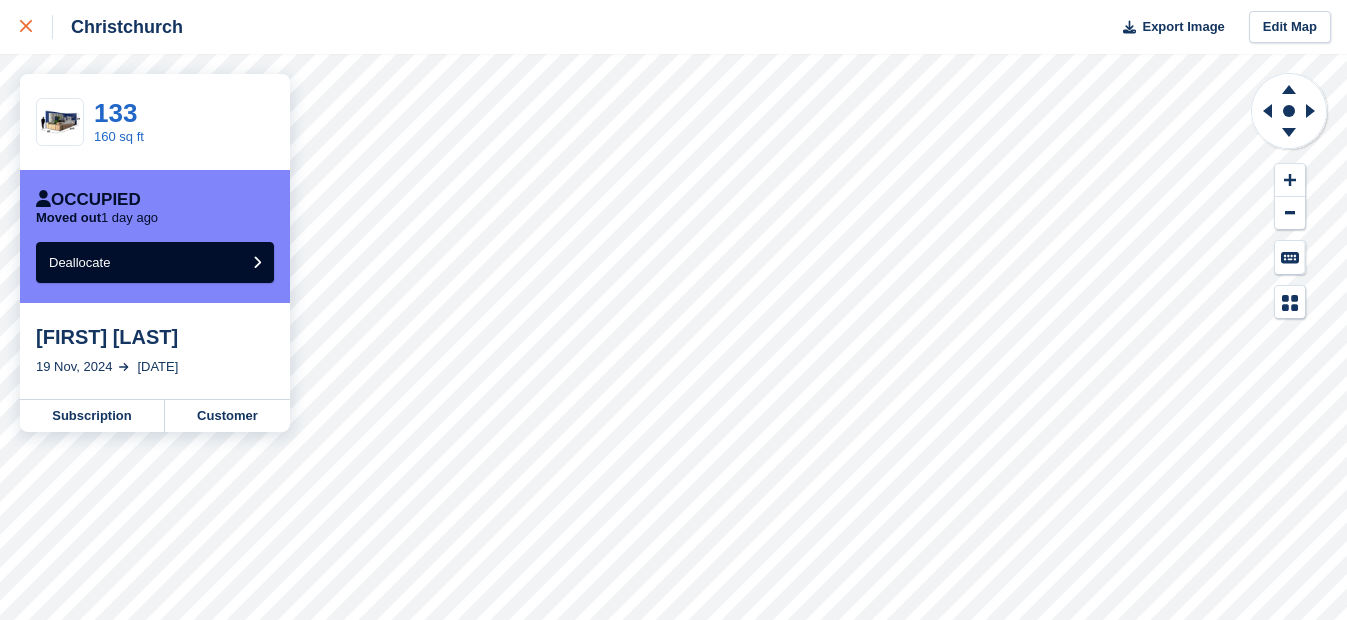 click at bounding box center [26, 27] 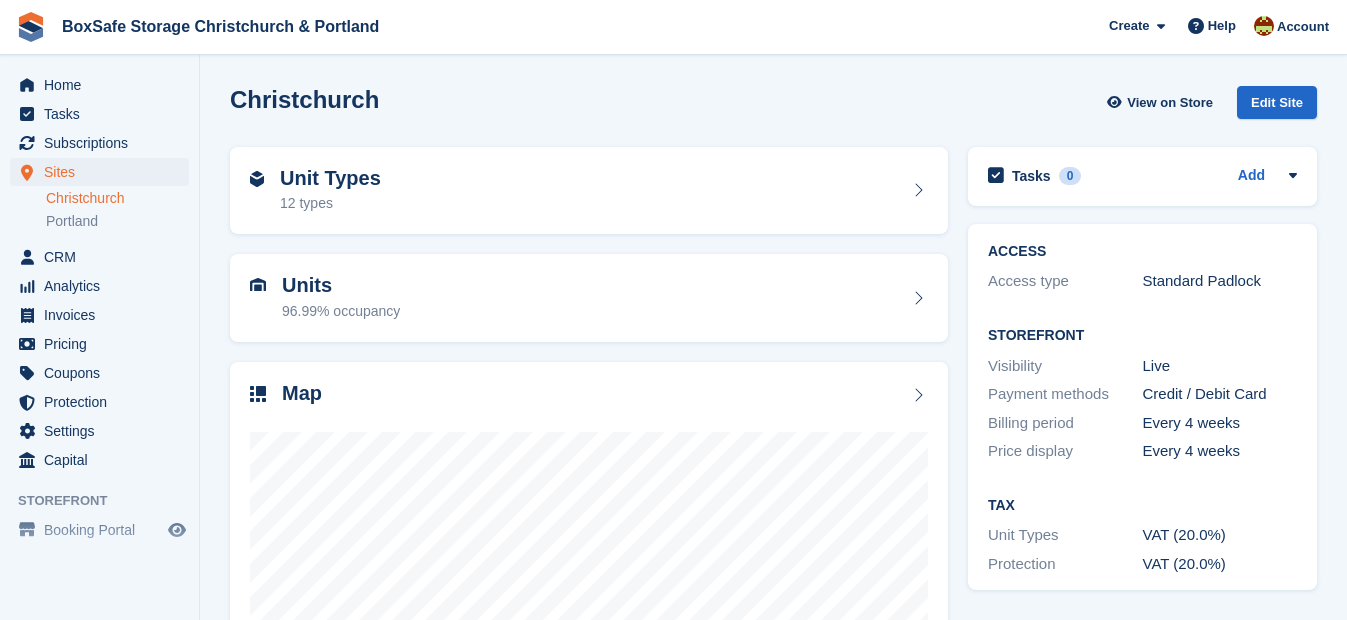 scroll, scrollTop: 0, scrollLeft: 0, axis: both 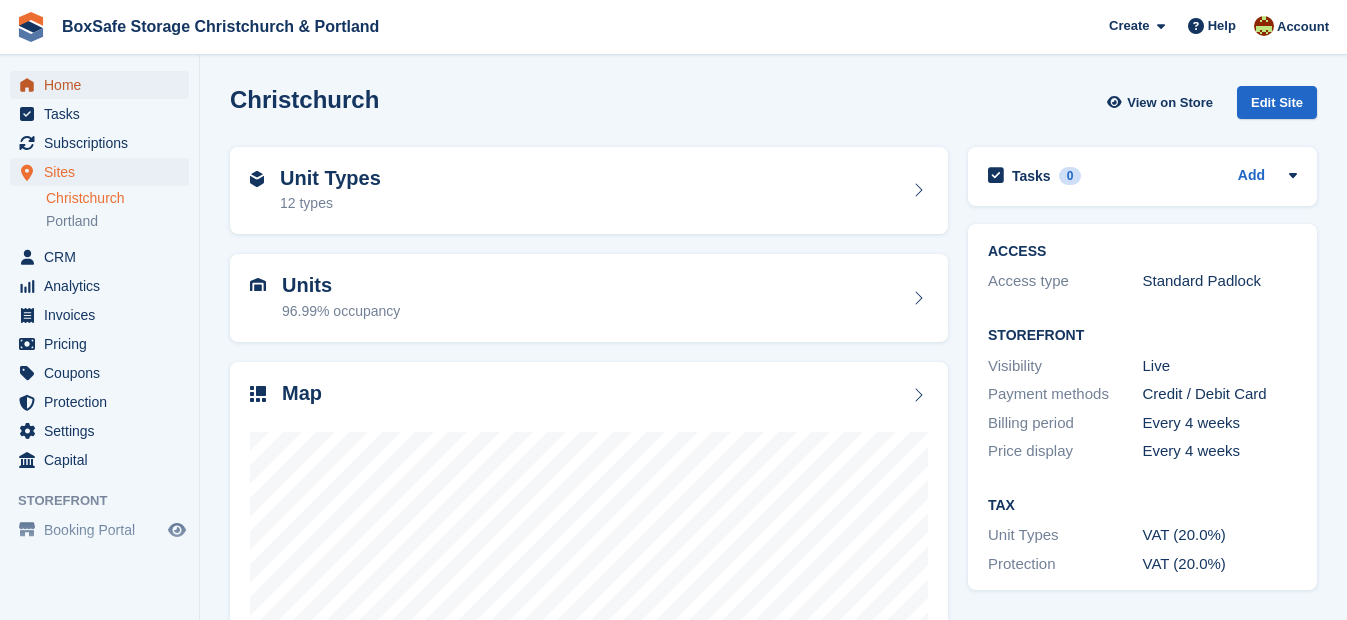 click on "Home" at bounding box center [104, 85] 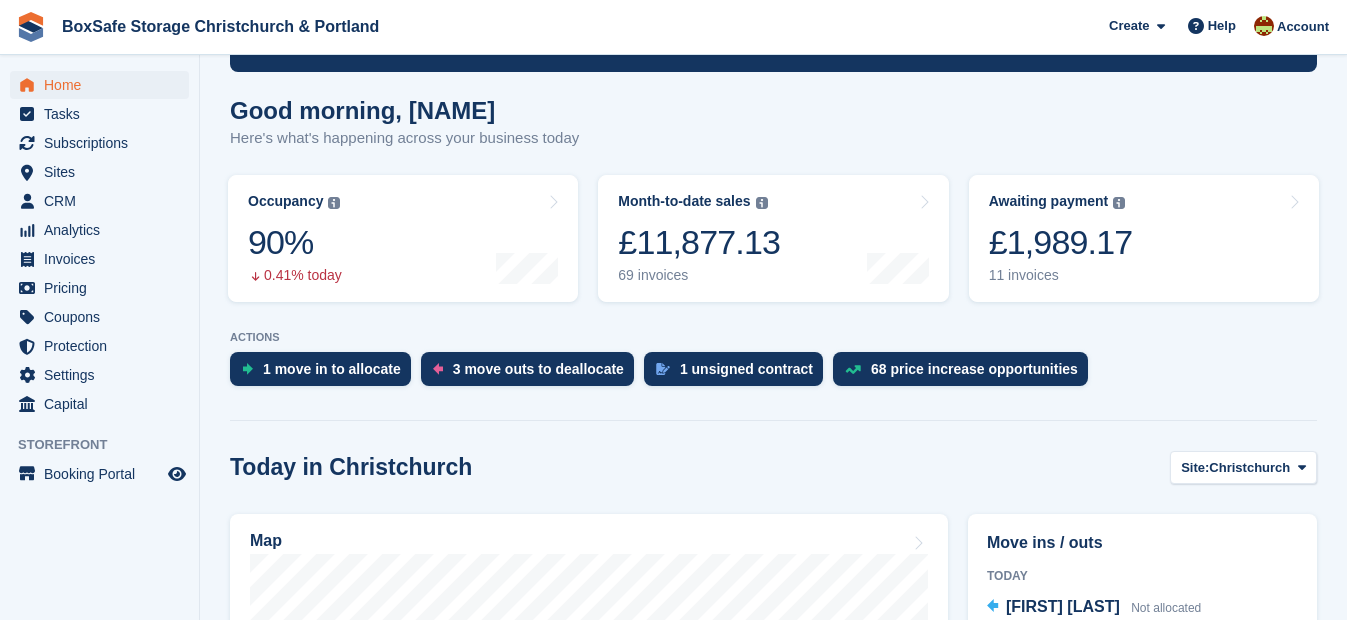 scroll, scrollTop: 154, scrollLeft: 0, axis: vertical 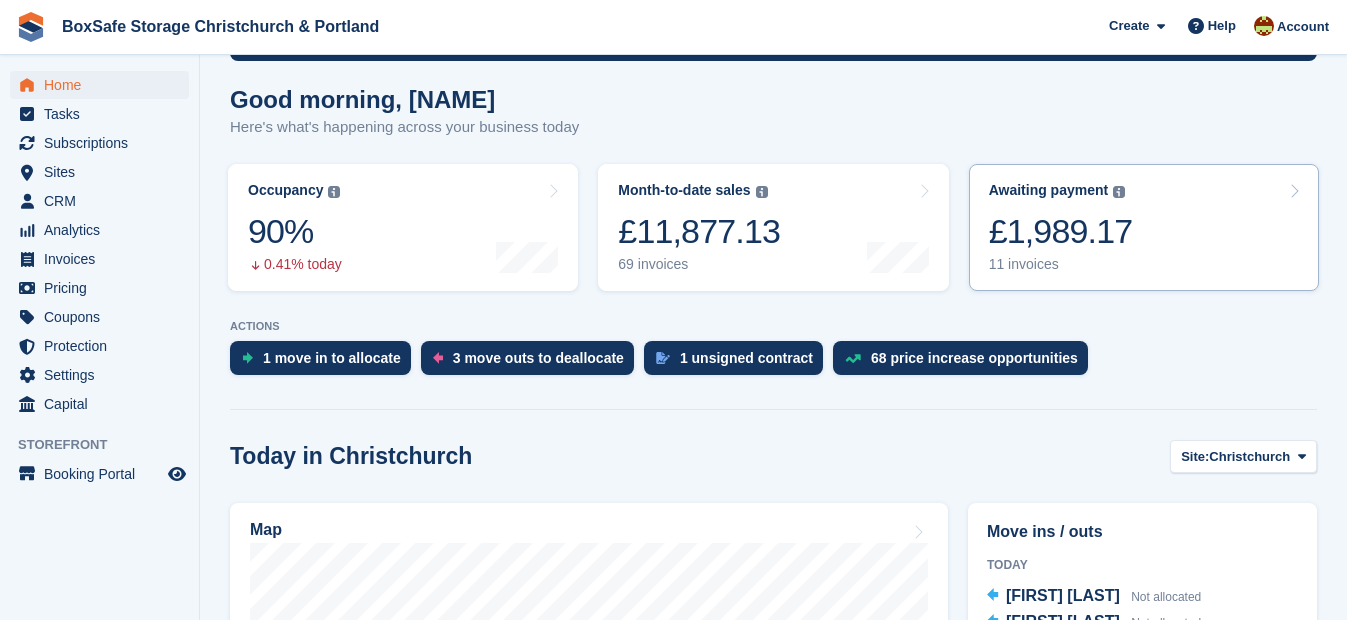 click on "£1,989.17" at bounding box center (1061, 231) 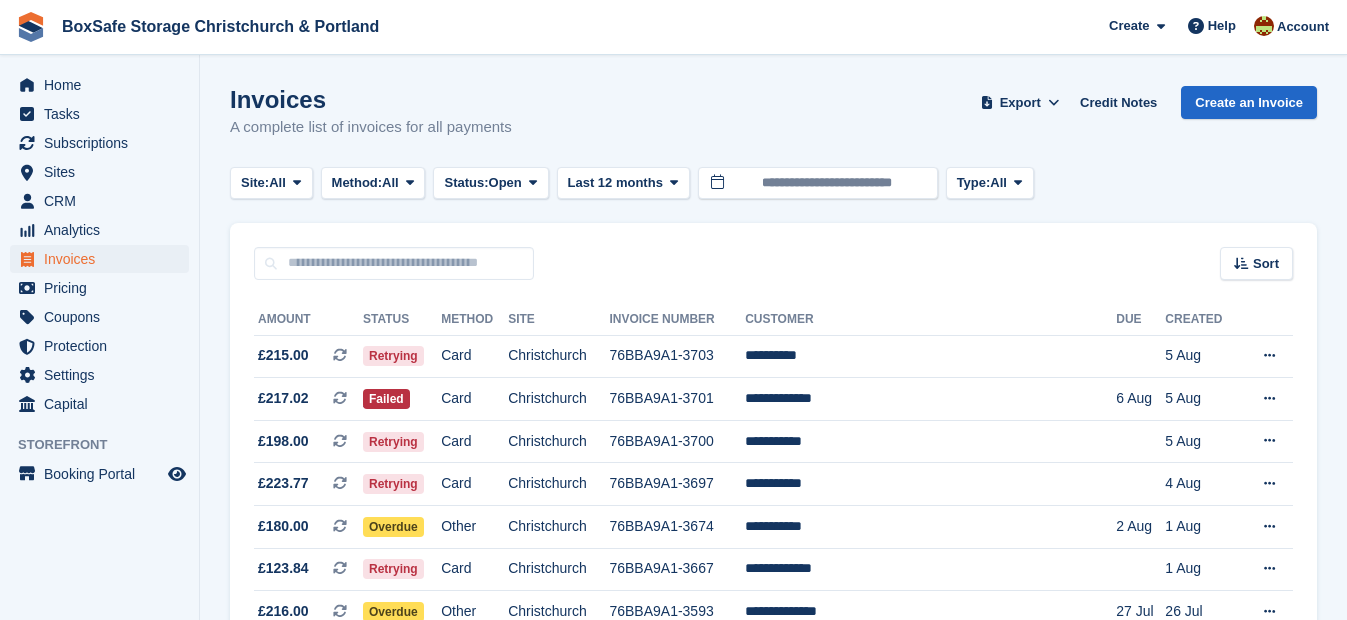 scroll, scrollTop: 110, scrollLeft: 0, axis: vertical 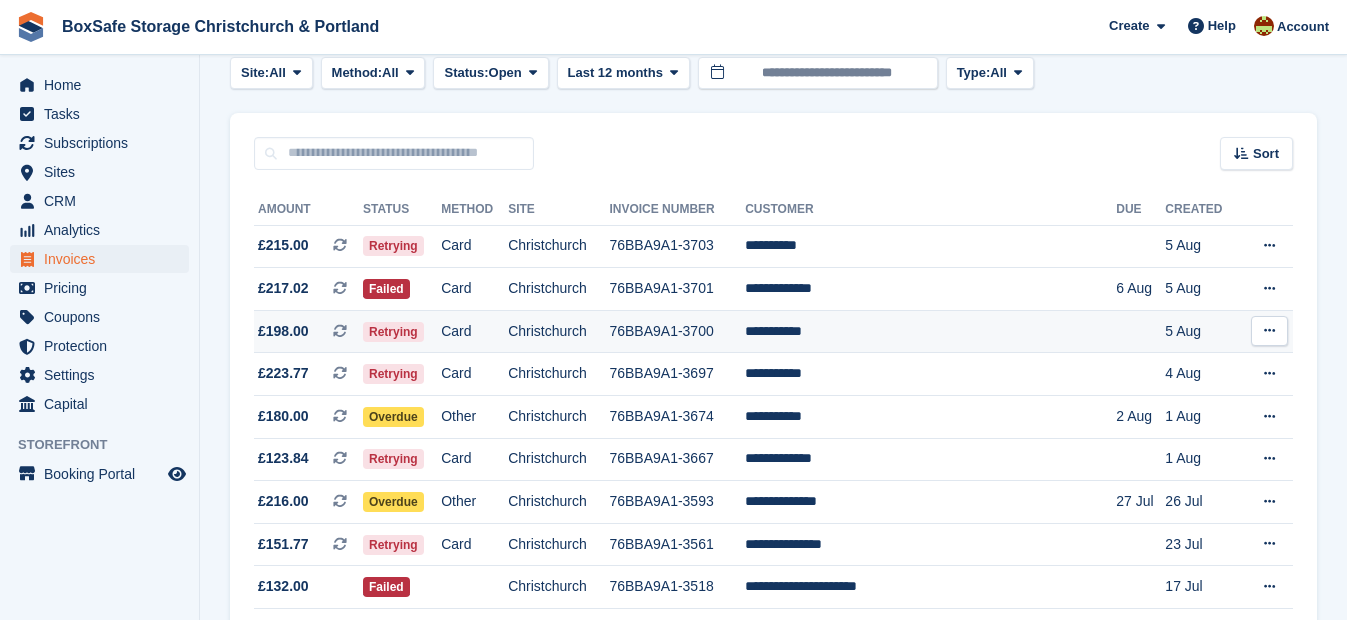click on "**********" at bounding box center [930, 331] 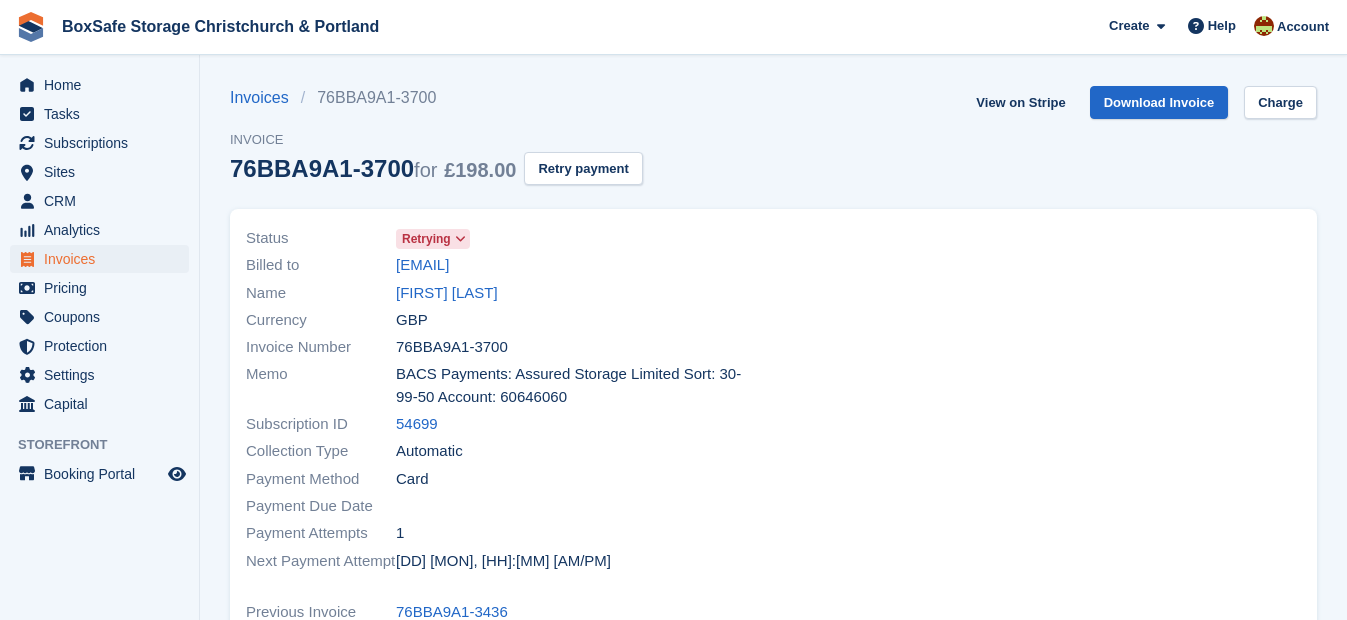 scroll, scrollTop: 0, scrollLeft: 0, axis: both 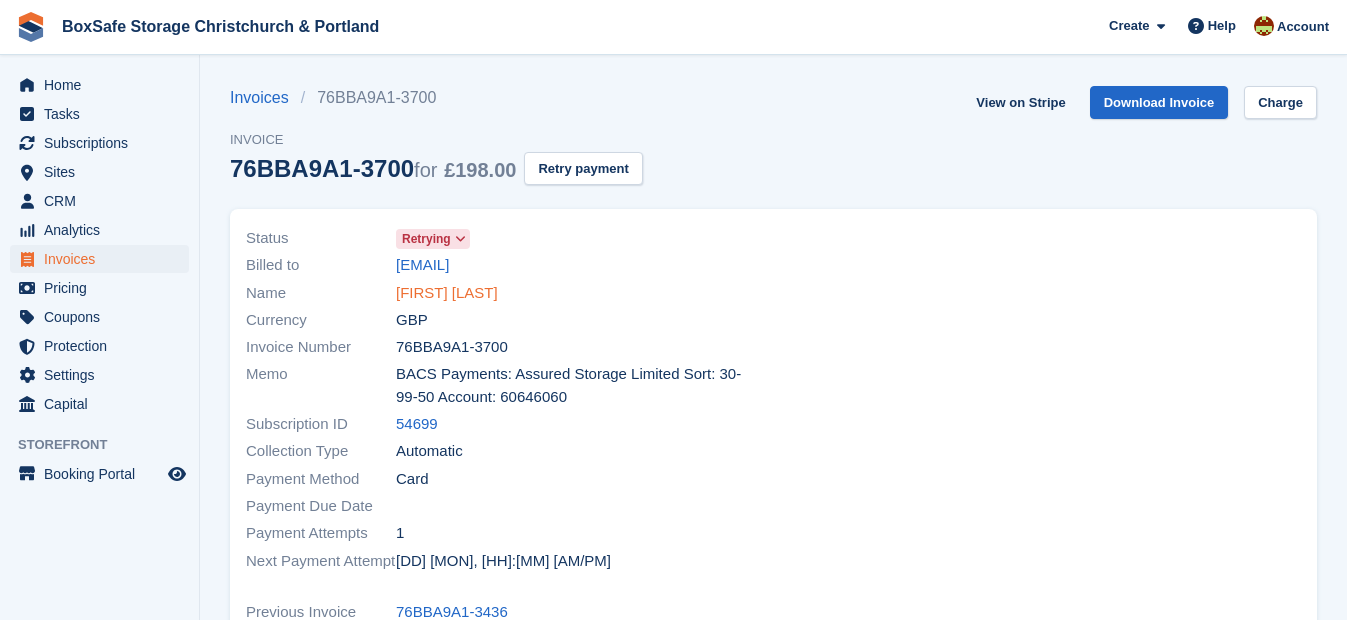 click on "[FIRST] [LAST]" at bounding box center (447, 293) 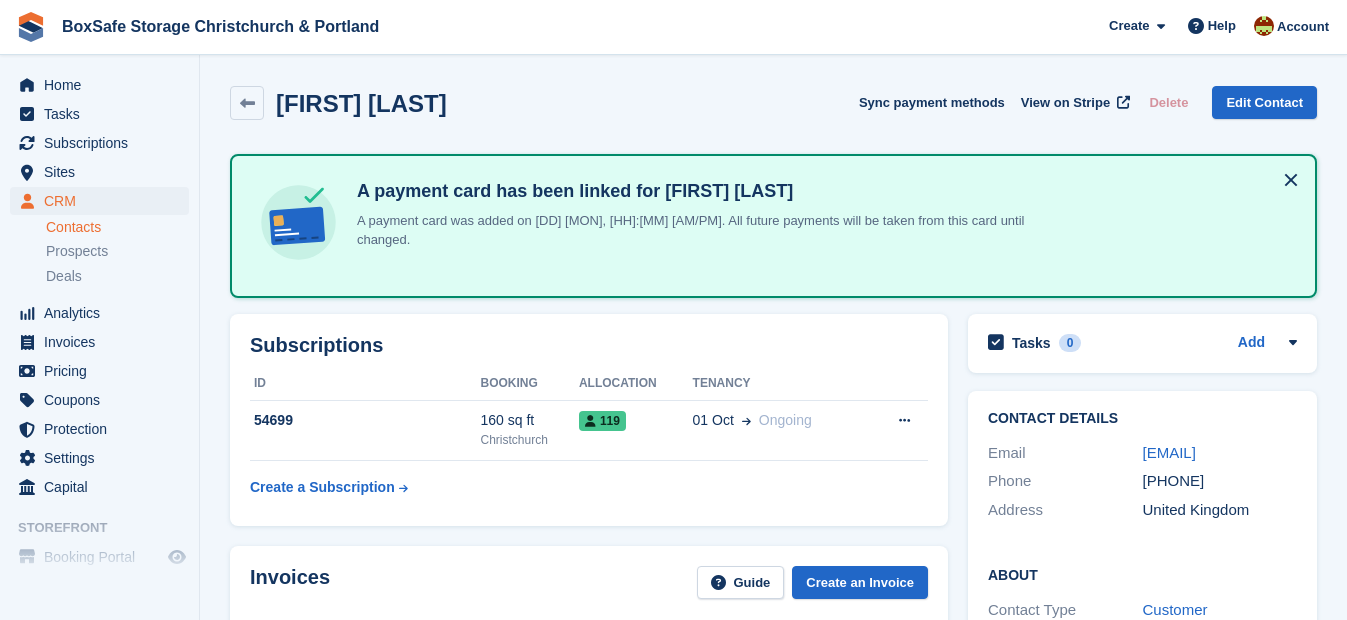 click on "Home
Tasks
Subscriptions
Subscriptions
Subscriptions
Contracts
Price increases
NEW
Contracts
Price increases
NEW
Sites
Sites
Sites
[CITY]
[CITY]" at bounding box center [99, 282] 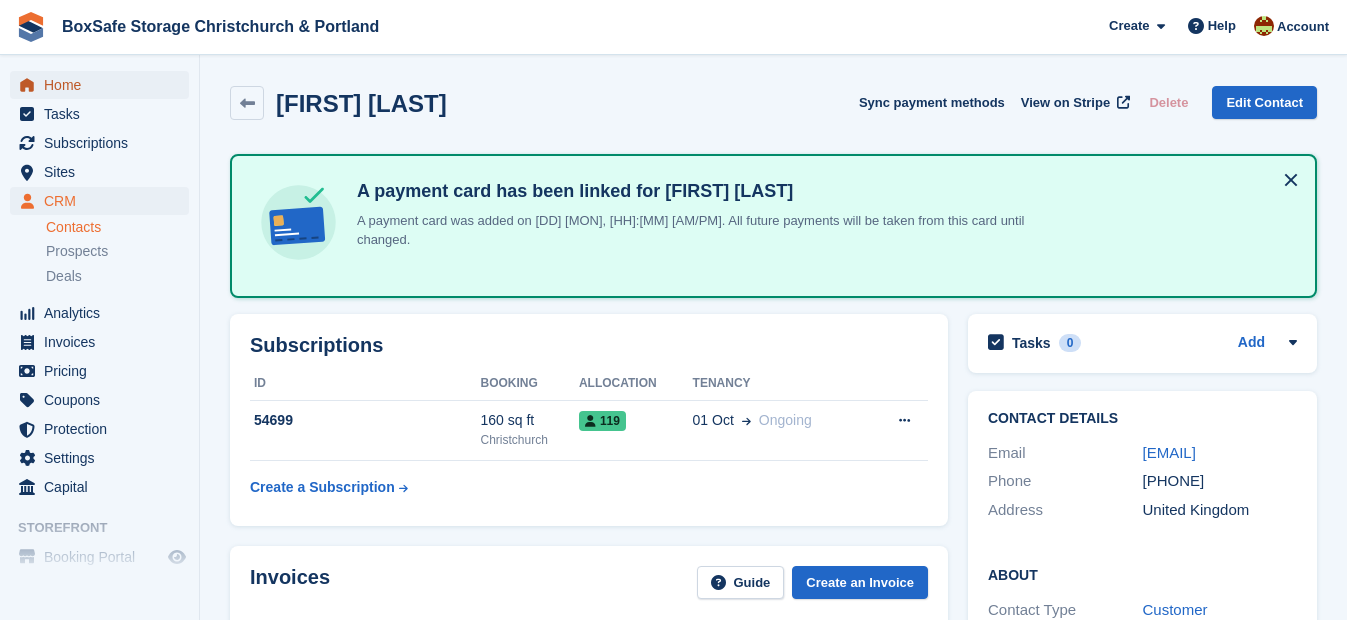 click on "Home" at bounding box center [104, 85] 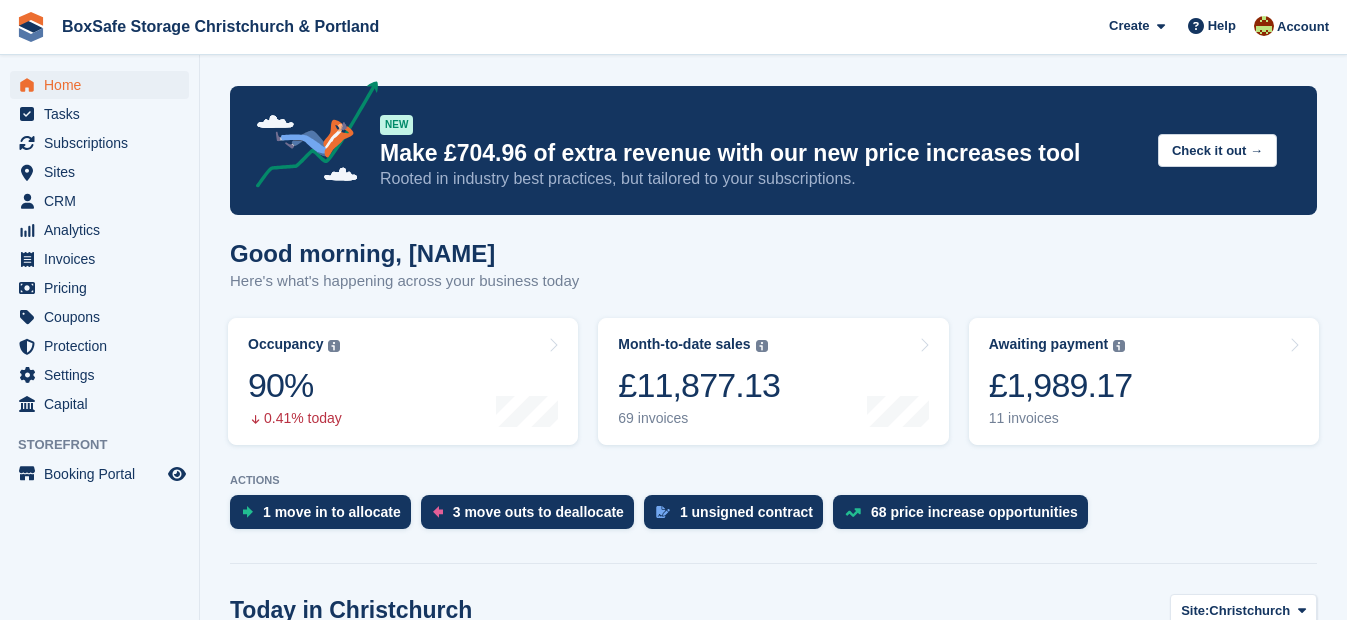scroll, scrollTop: 0, scrollLeft: 0, axis: both 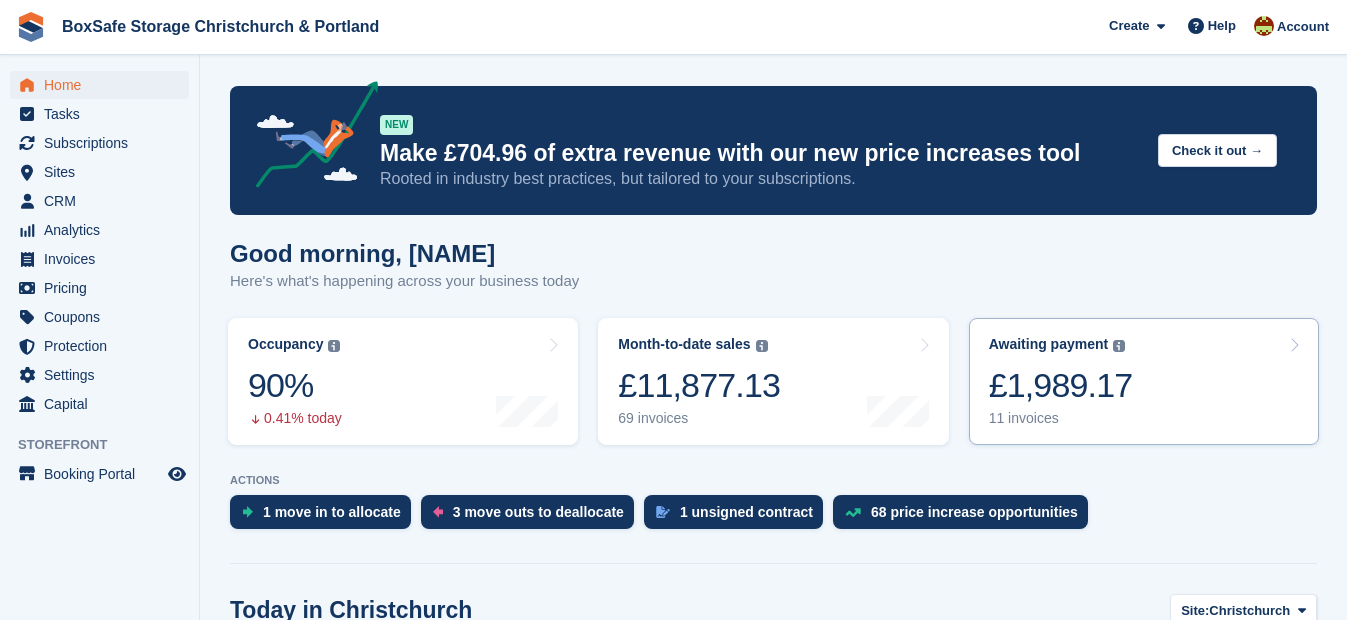 click on "Awaiting payment
The total outstanding balance on all open invoices.
£1,989.17
11 invoices" at bounding box center [1144, 381] 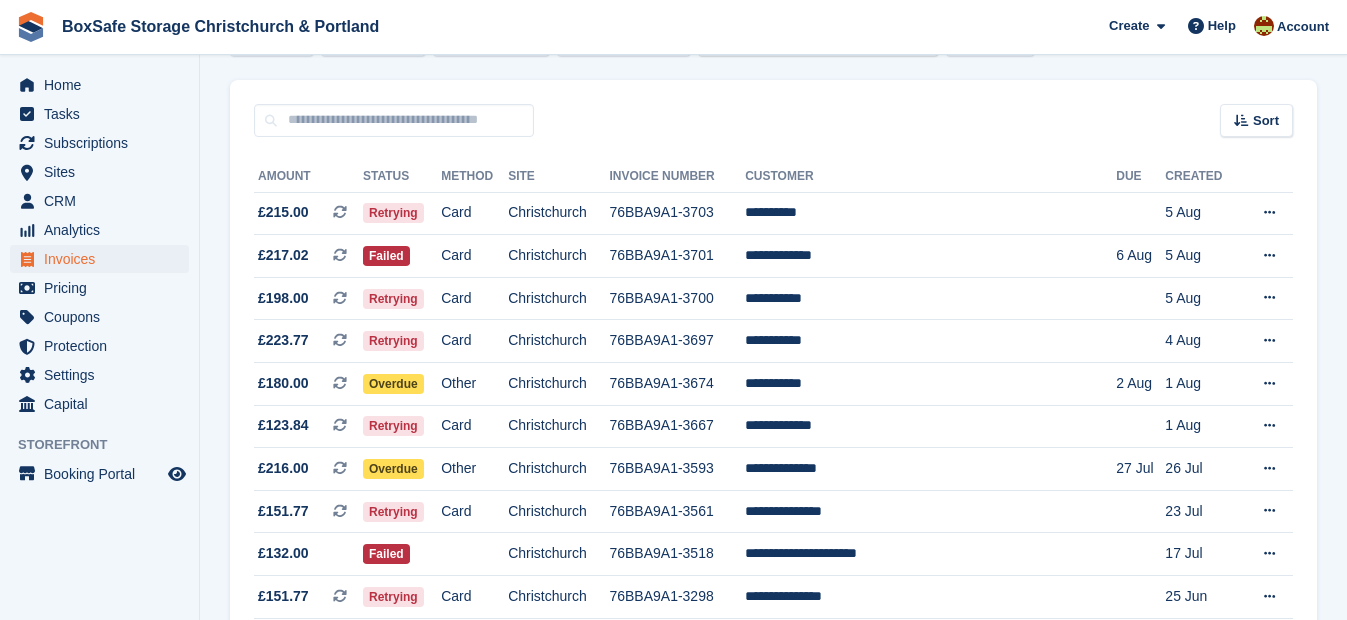 scroll, scrollTop: 146, scrollLeft: 0, axis: vertical 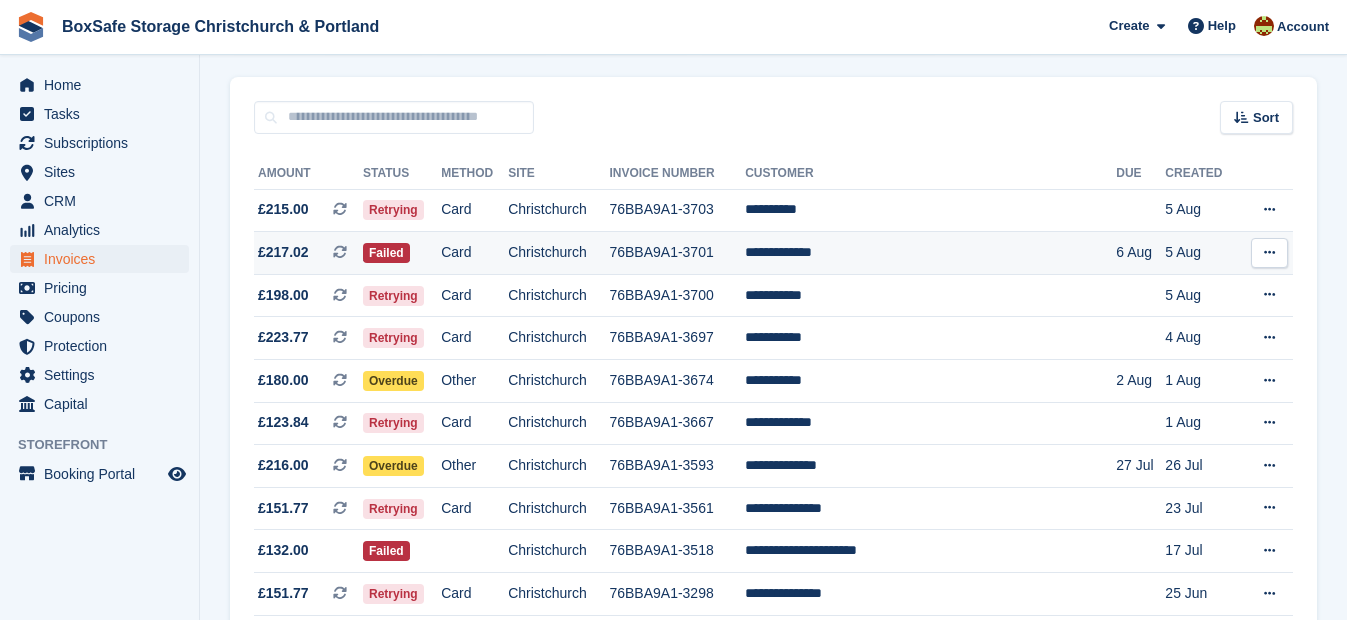 click on "**********" at bounding box center [930, 253] 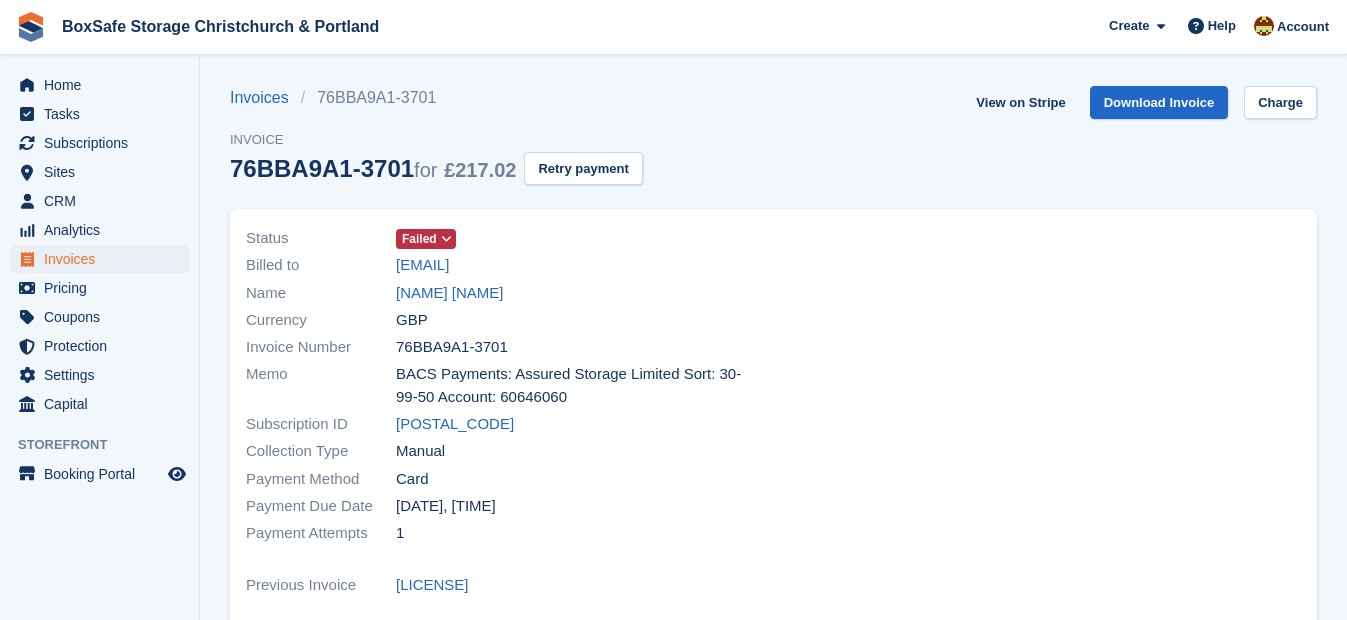 scroll, scrollTop: 0, scrollLeft: 0, axis: both 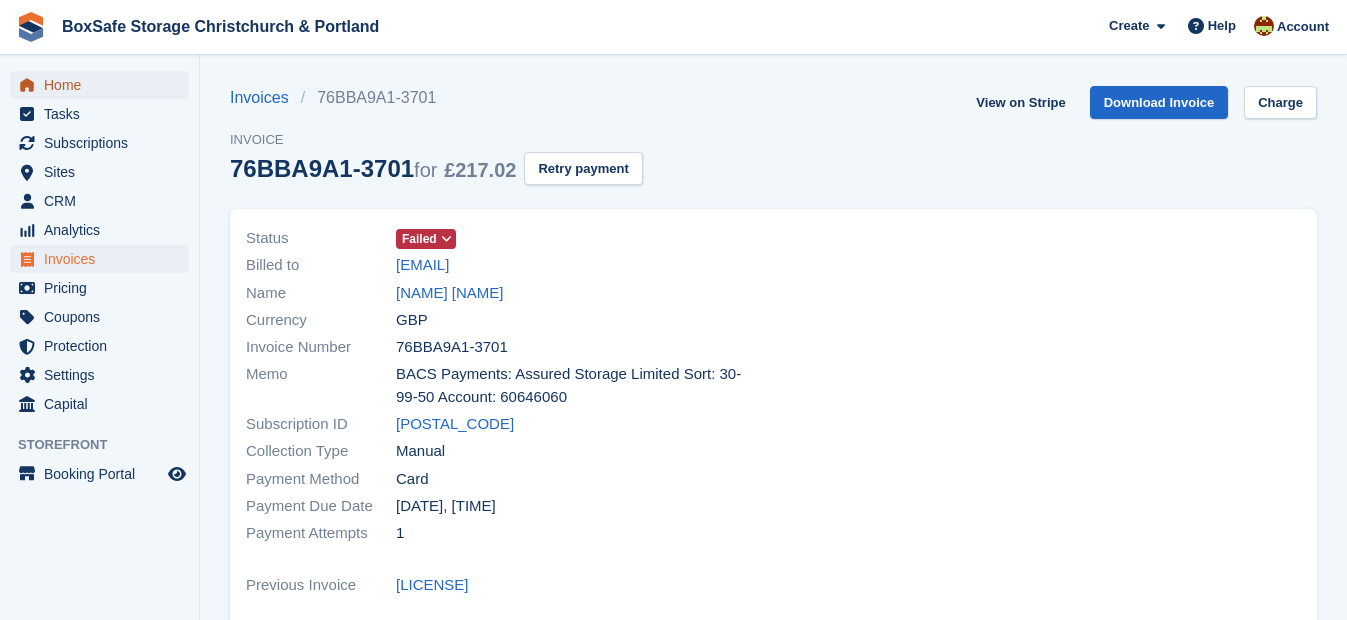 click on "Home" at bounding box center (104, 85) 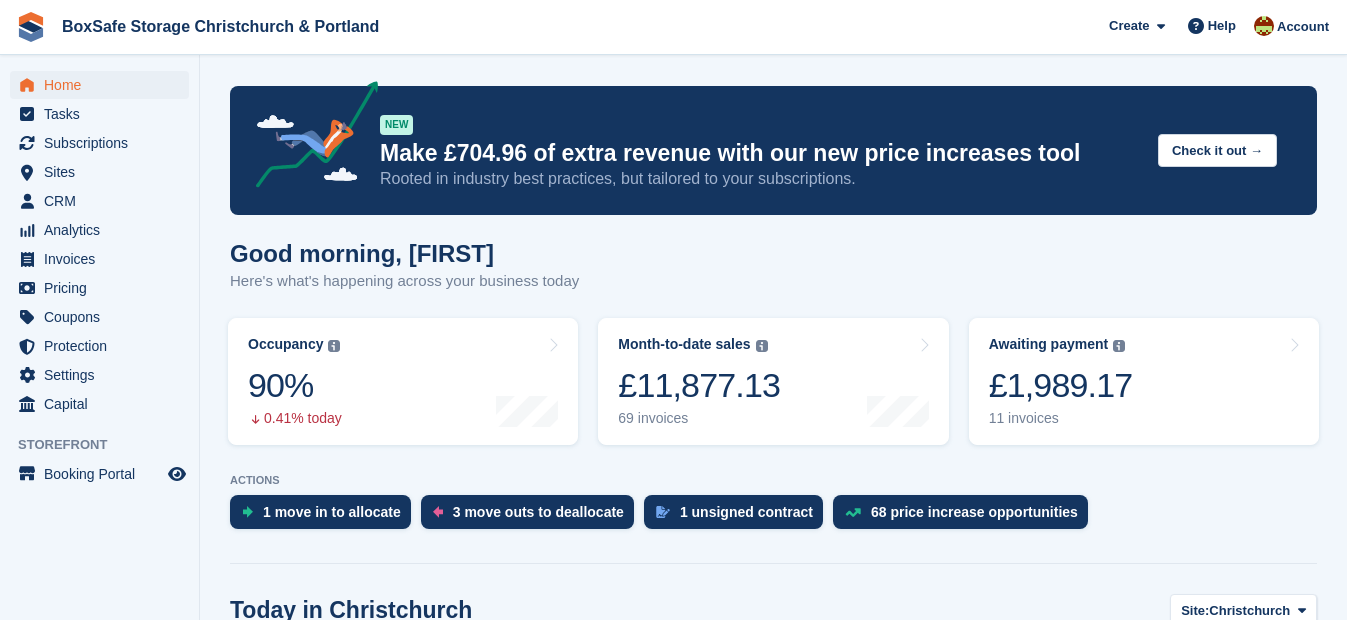 scroll, scrollTop: 0, scrollLeft: 0, axis: both 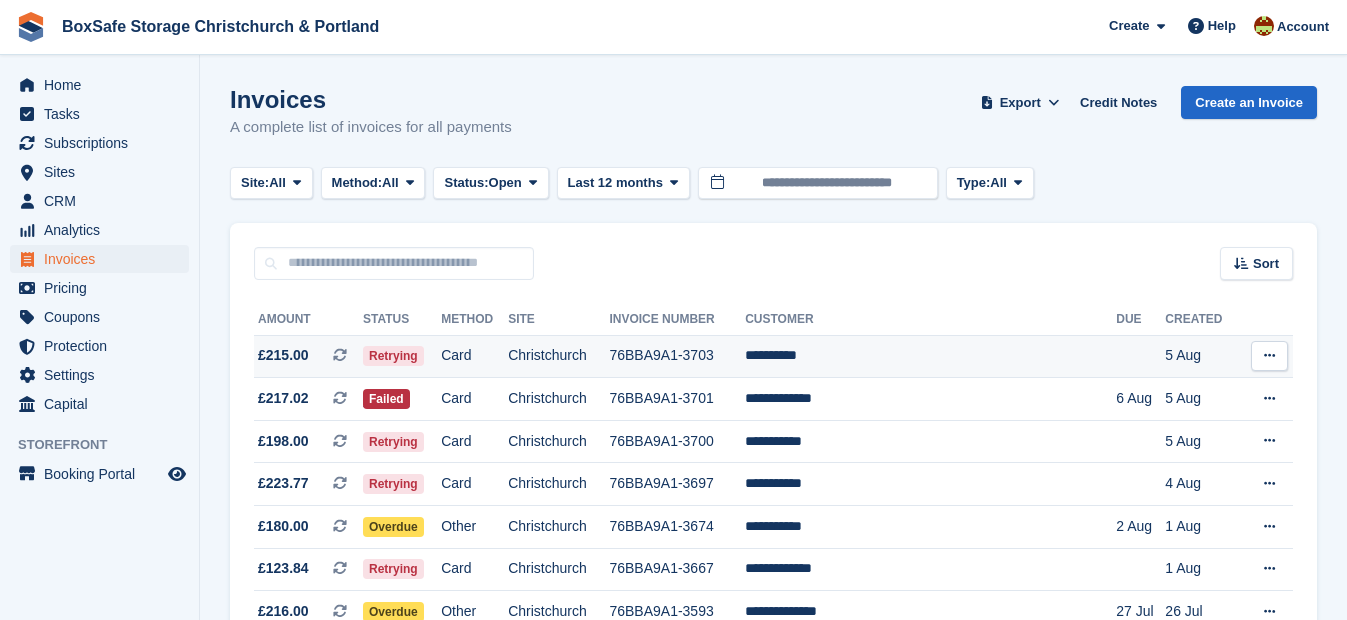 click on "**********" at bounding box center [930, 356] 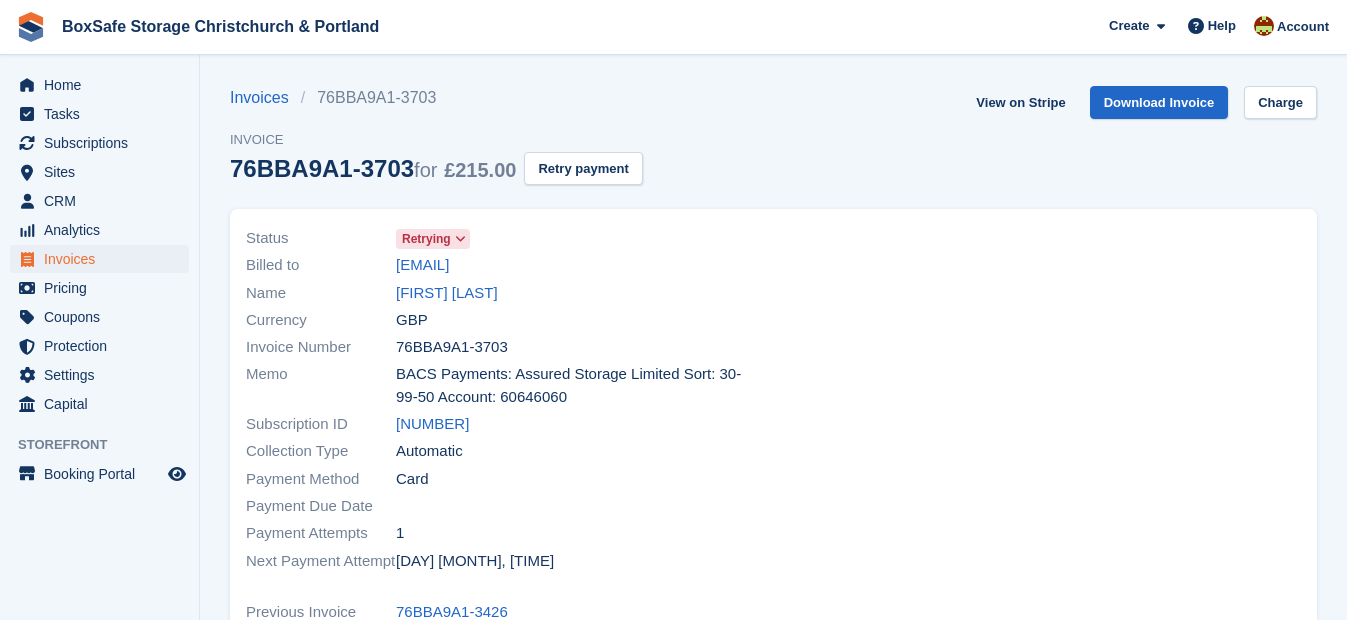 scroll, scrollTop: 0, scrollLeft: 0, axis: both 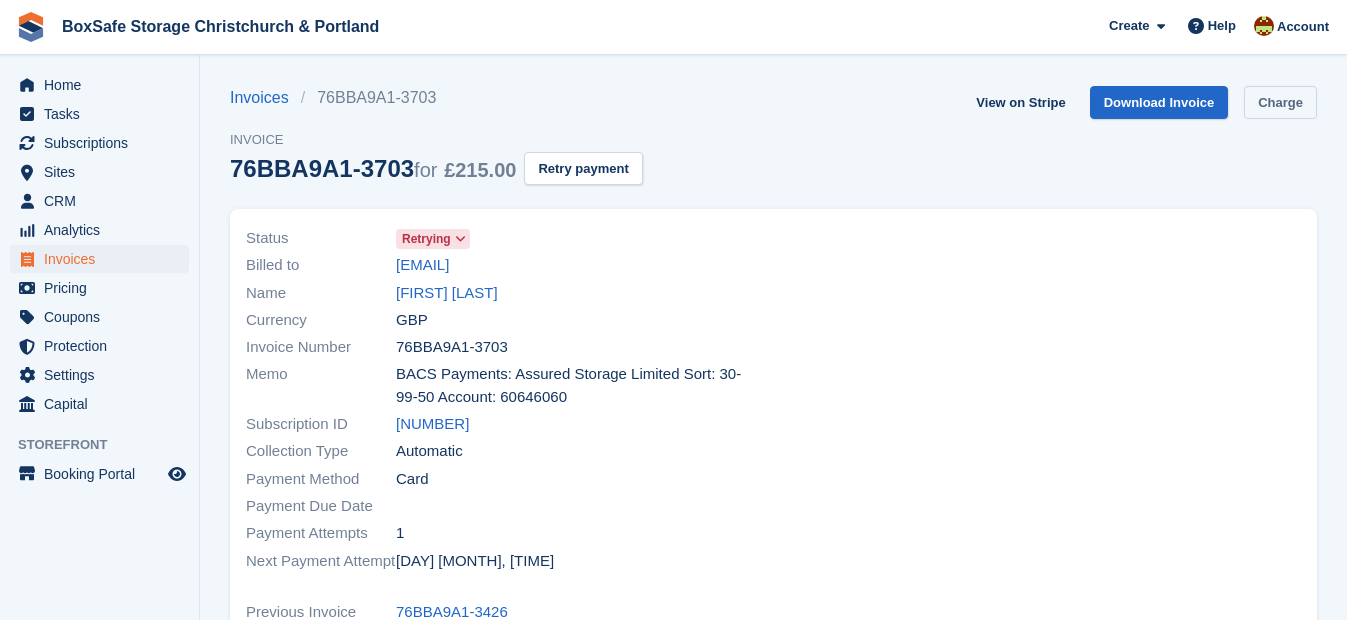 click on "Charge" at bounding box center (1280, 102) 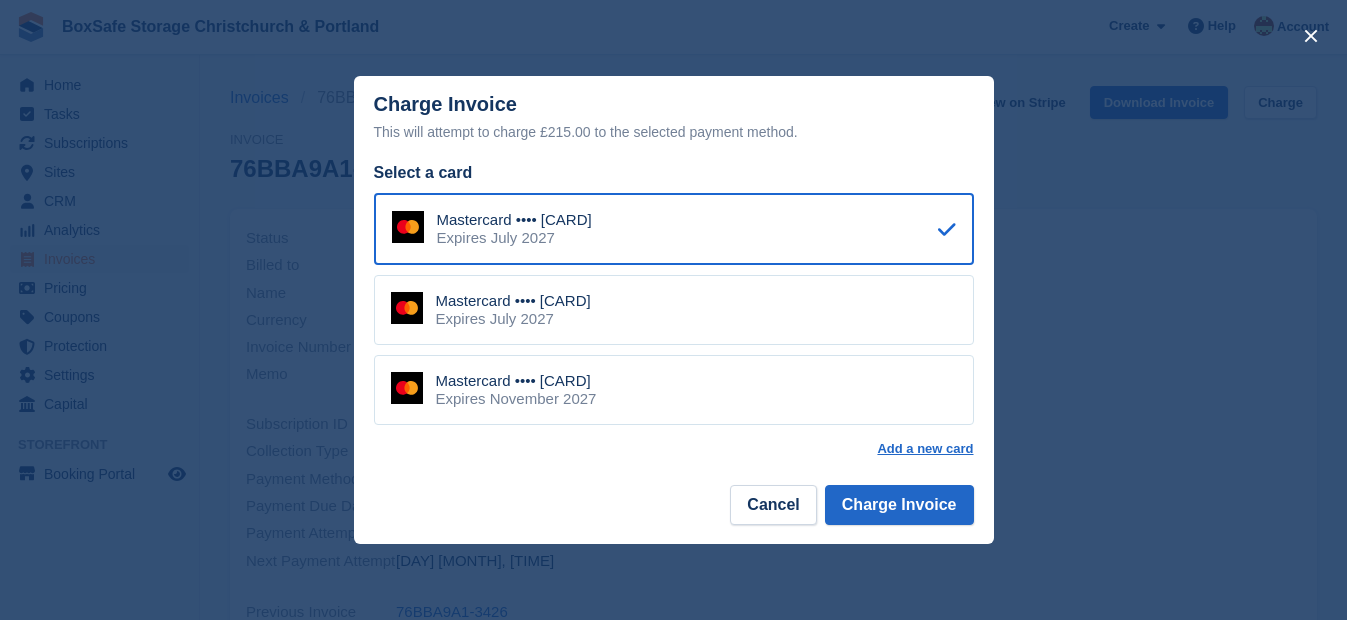 click on "Mastercard •••• 1730
Expires November 2027" at bounding box center (674, 390) 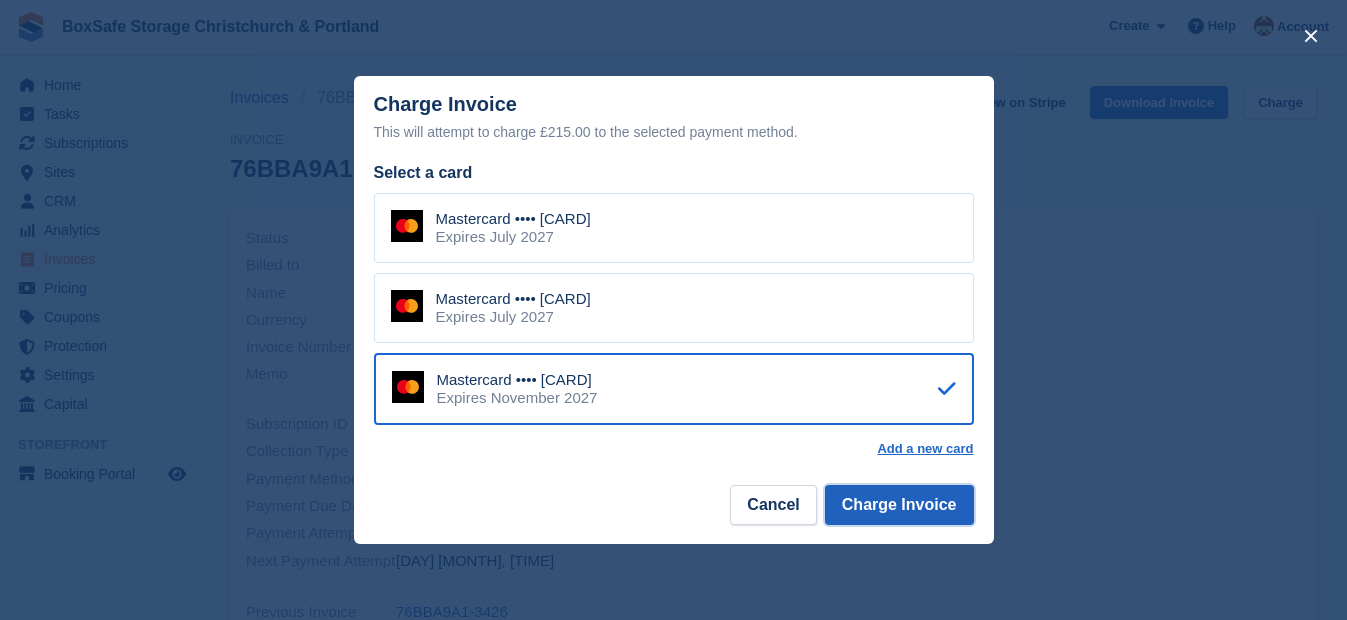 click on "Charge Invoice" at bounding box center [899, 505] 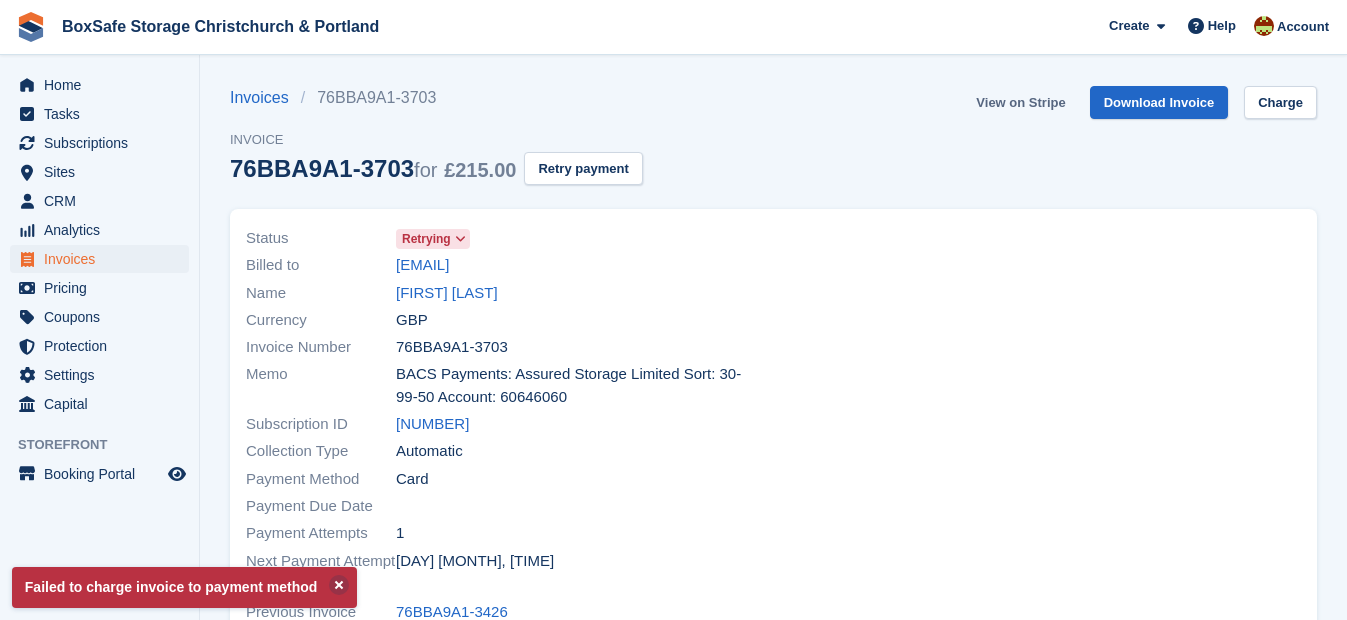 click on "View on Stripe" at bounding box center (1020, 102) 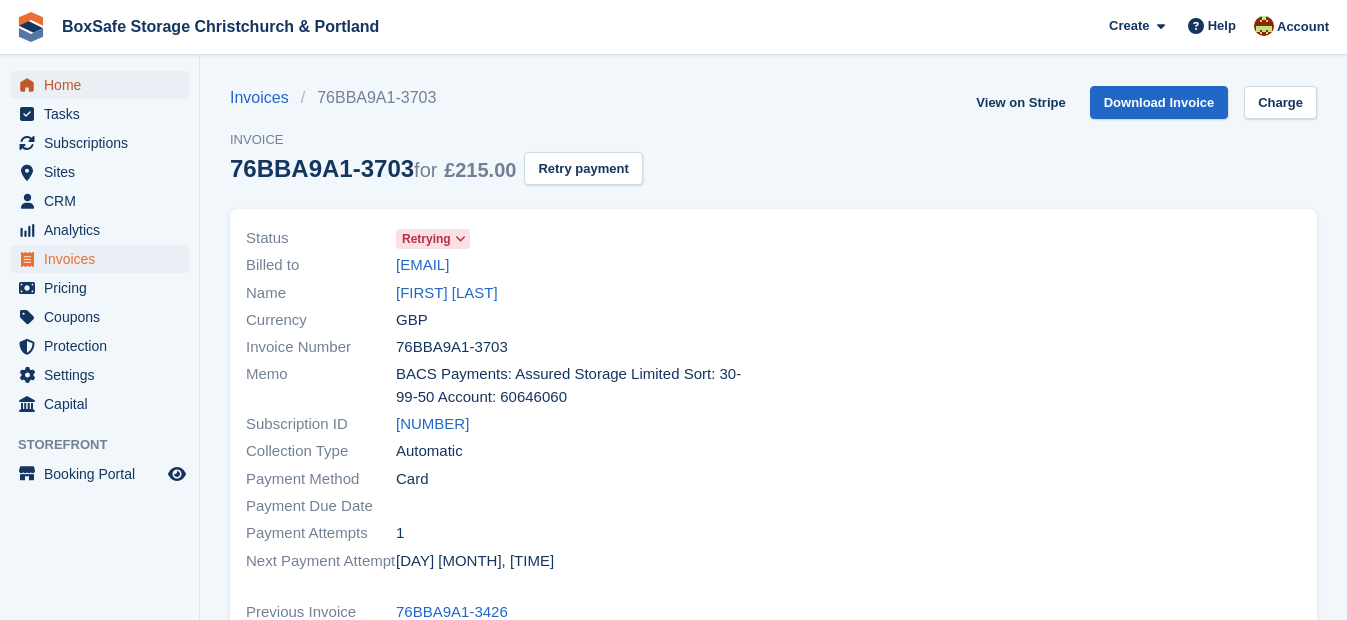 click on "Home" at bounding box center (104, 85) 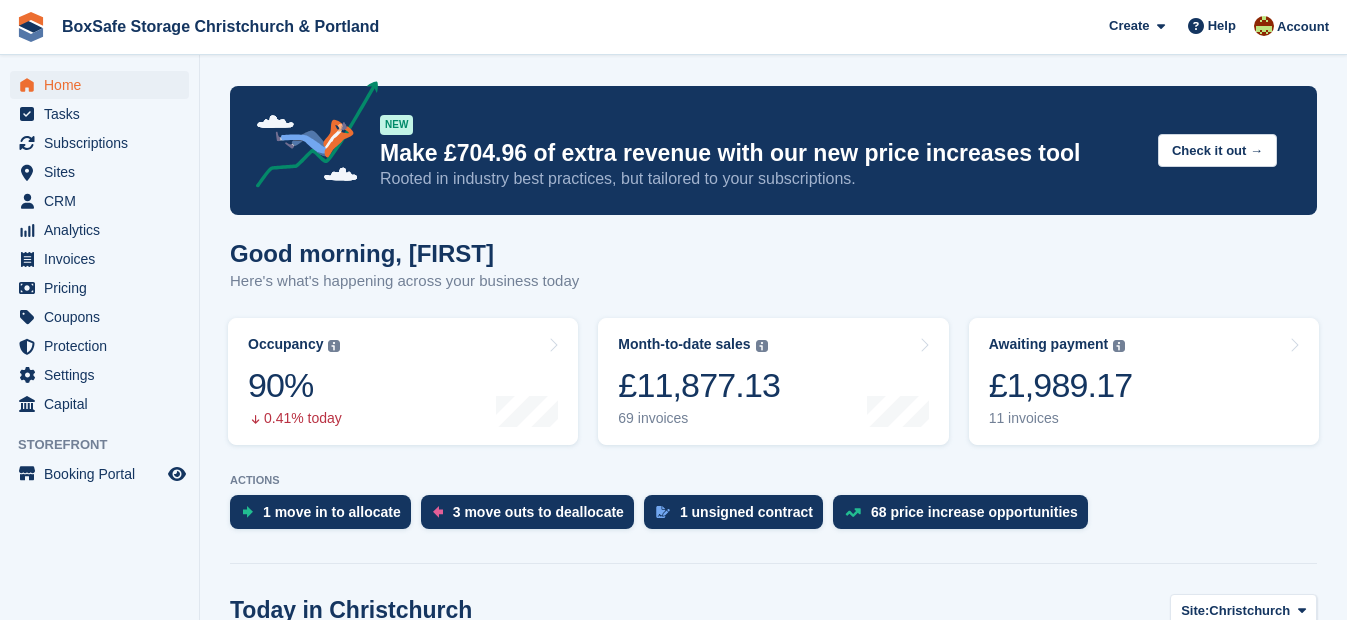 scroll, scrollTop: 0, scrollLeft: 0, axis: both 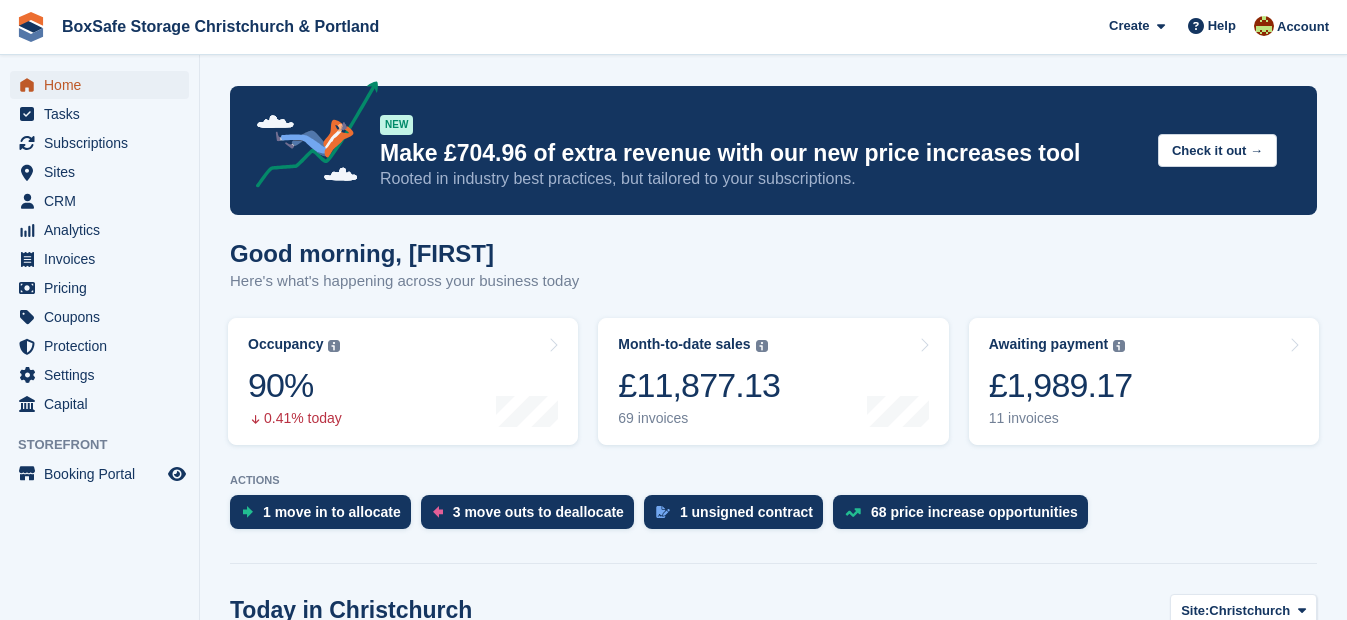 click on "Home" at bounding box center [104, 85] 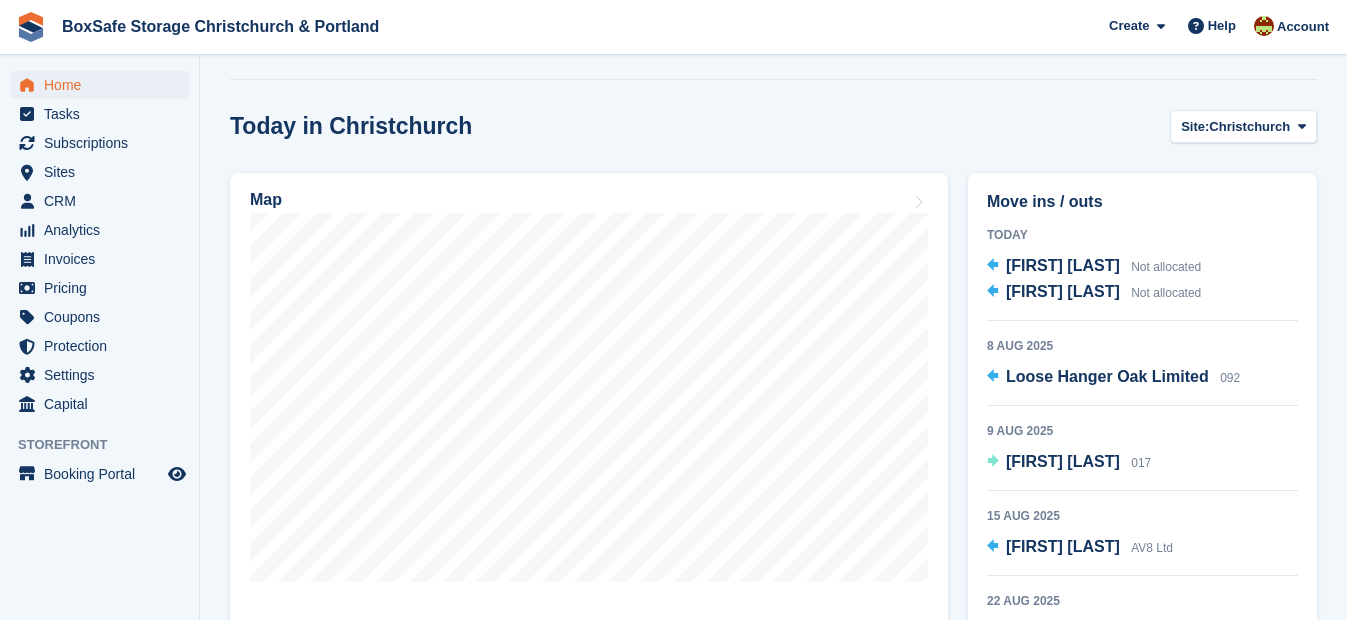 scroll, scrollTop: 509, scrollLeft: 0, axis: vertical 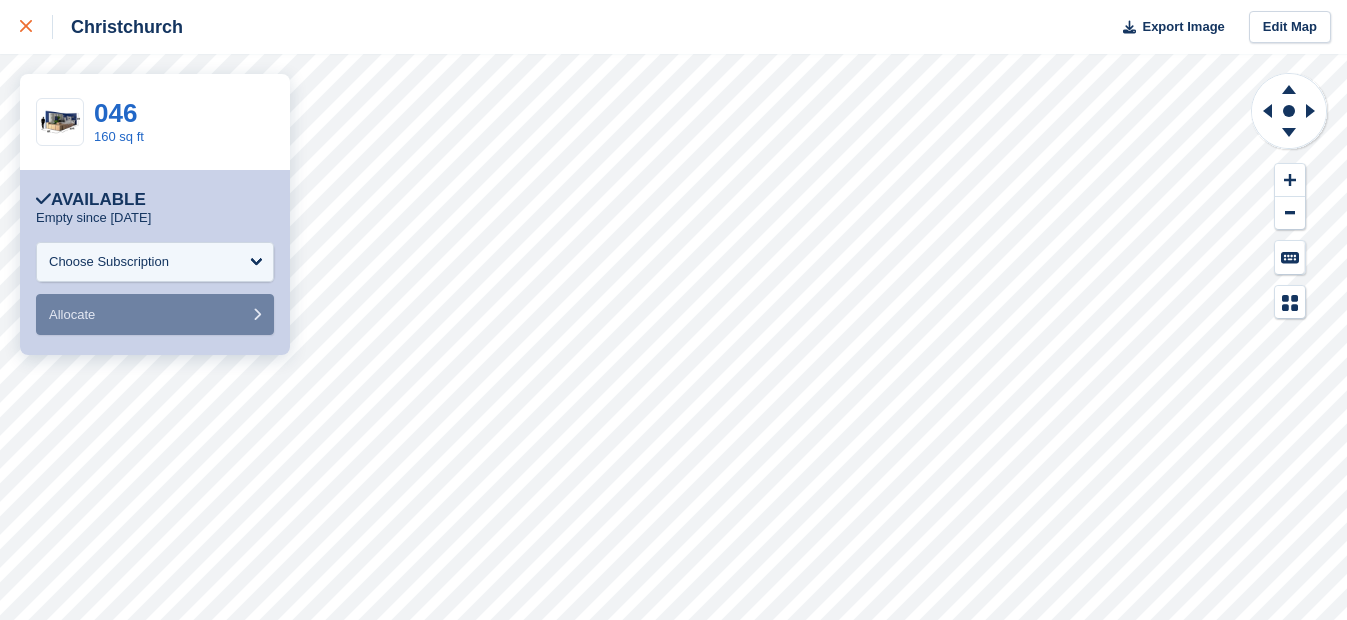 click at bounding box center [36, 27] 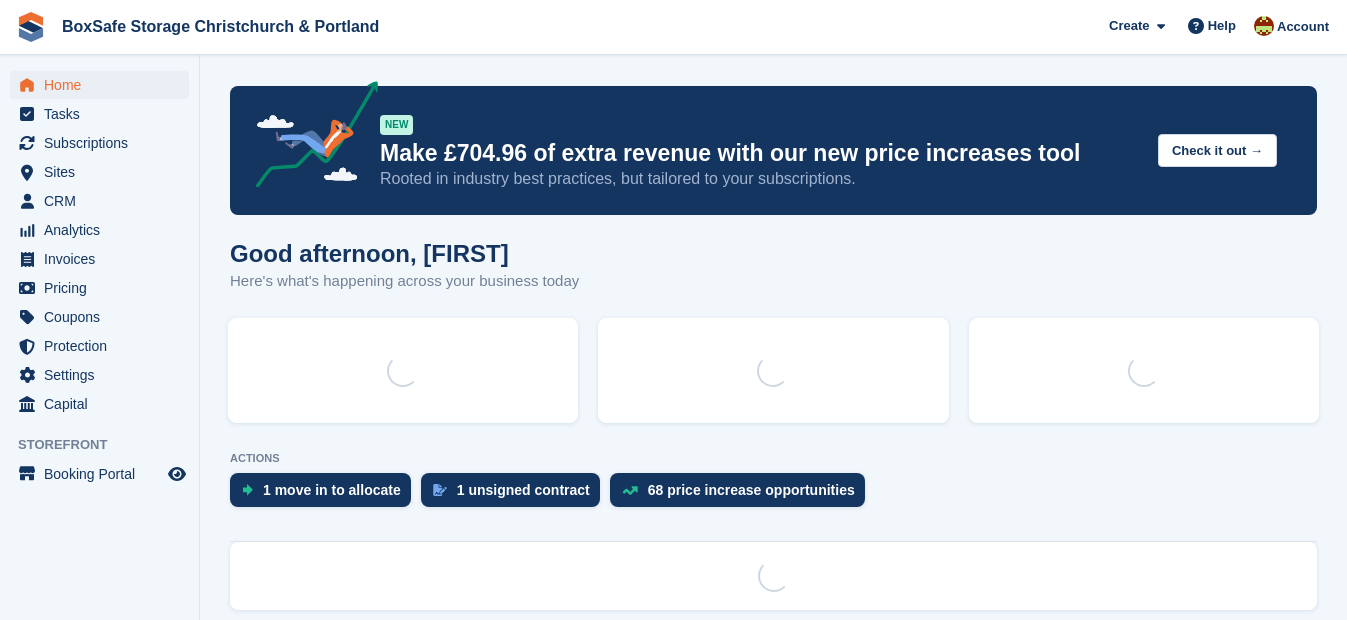 scroll, scrollTop: 0, scrollLeft: 0, axis: both 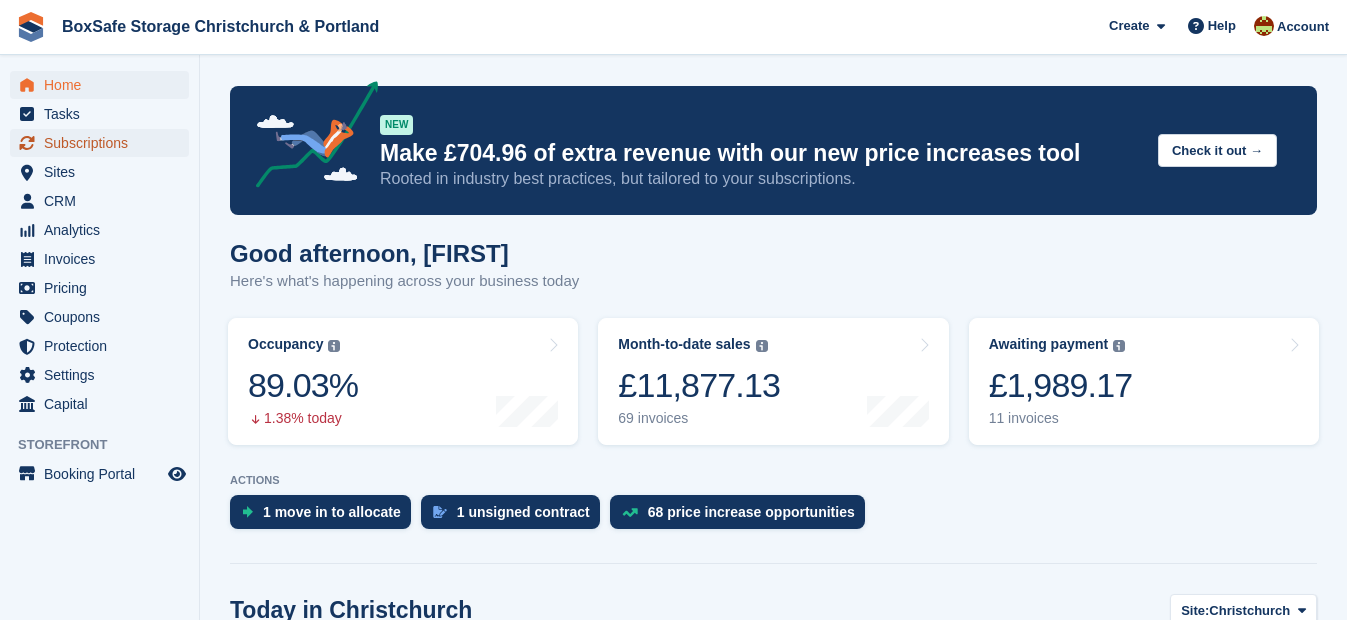 click on "Subscriptions" at bounding box center (104, 143) 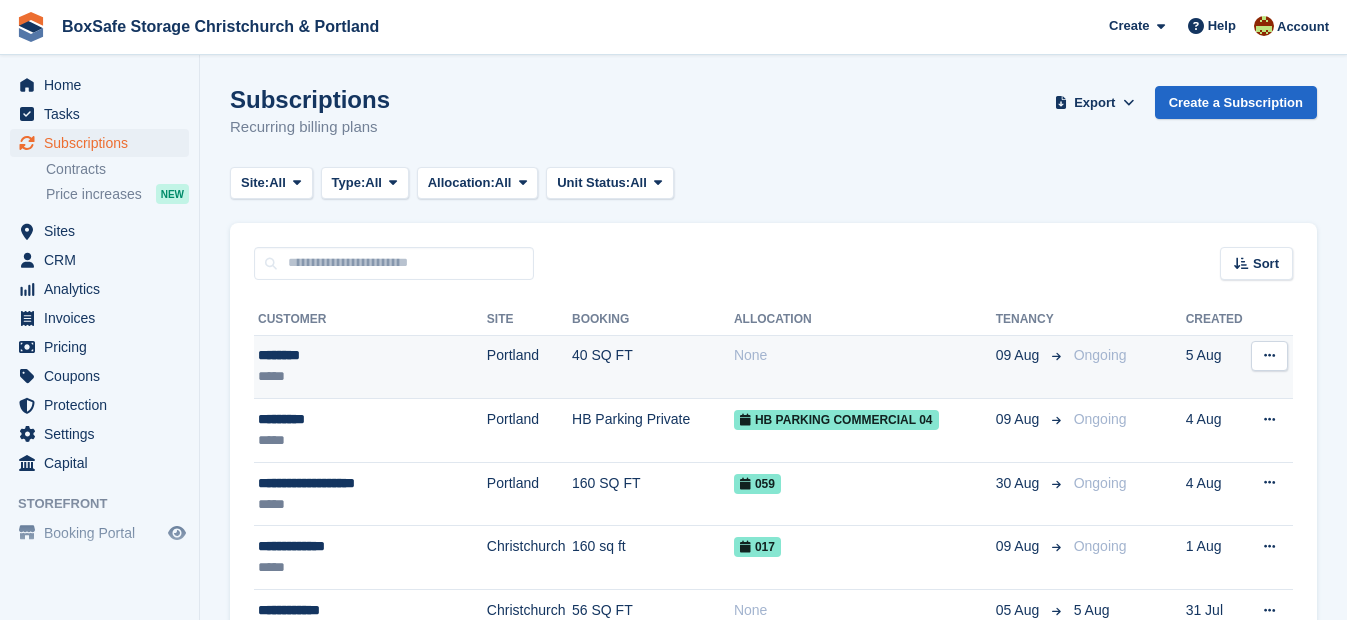 scroll, scrollTop: 0, scrollLeft: 0, axis: both 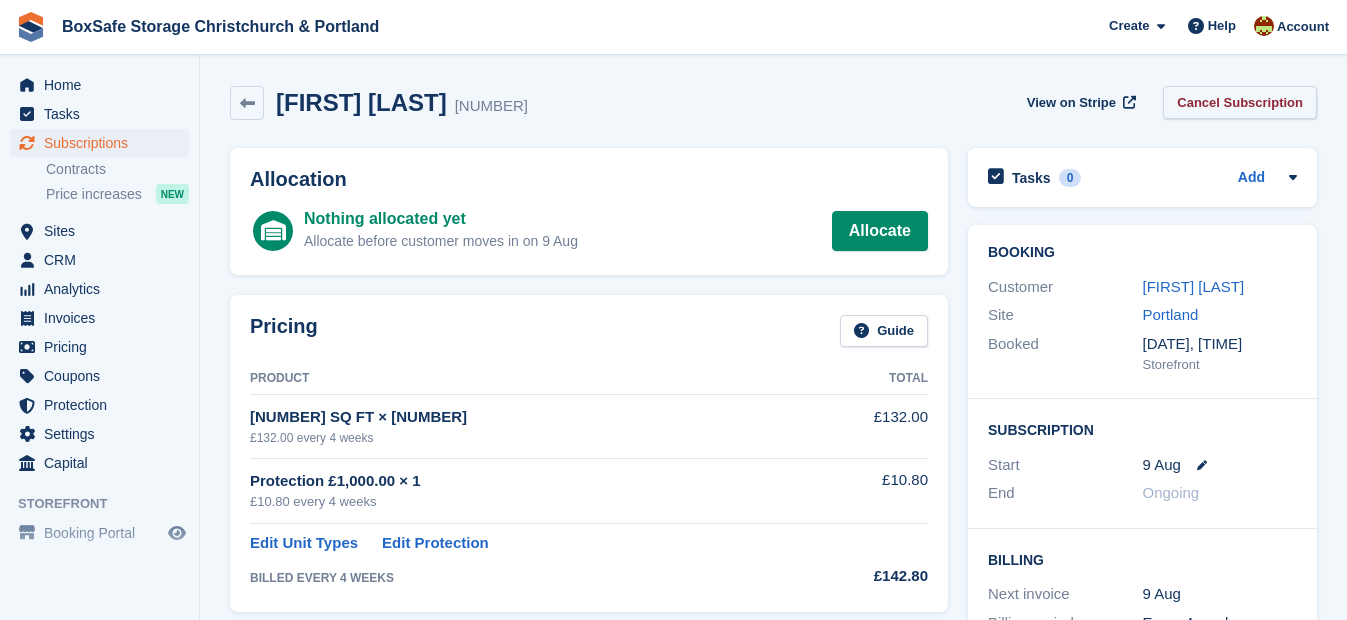 click on "Cancel Subscription" at bounding box center [1240, 102] 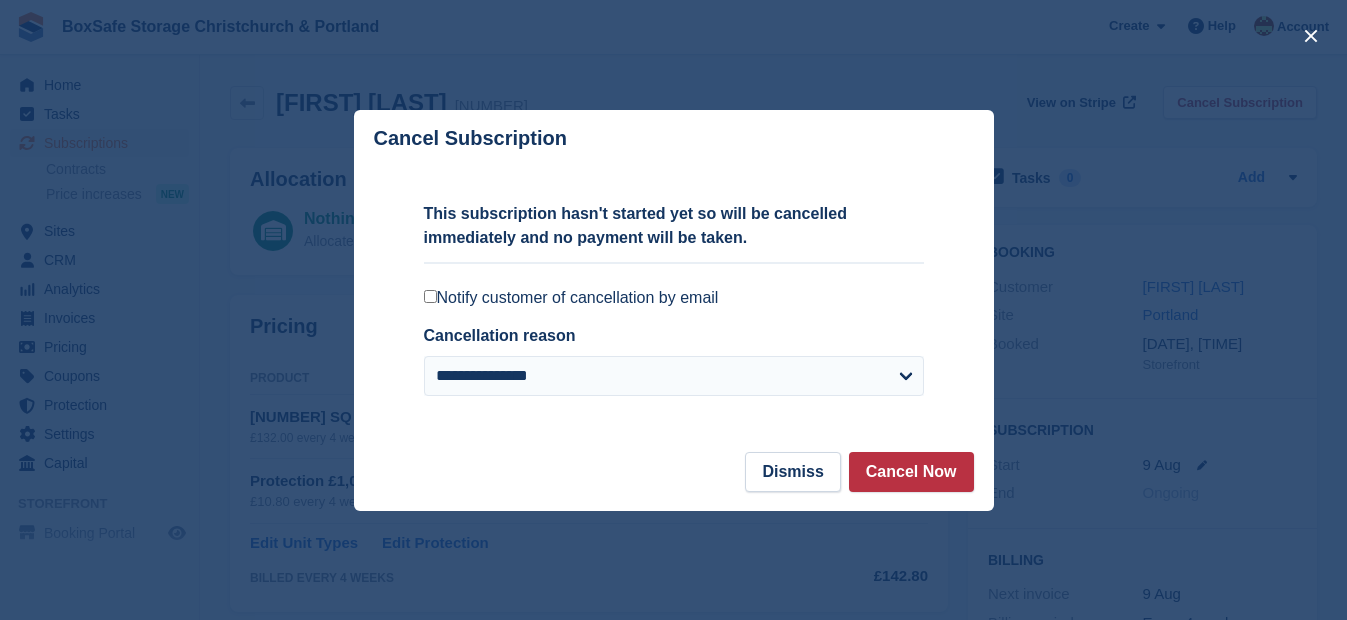 click on "Notify customer of cancellation by email" at bounding box center [674, 298] 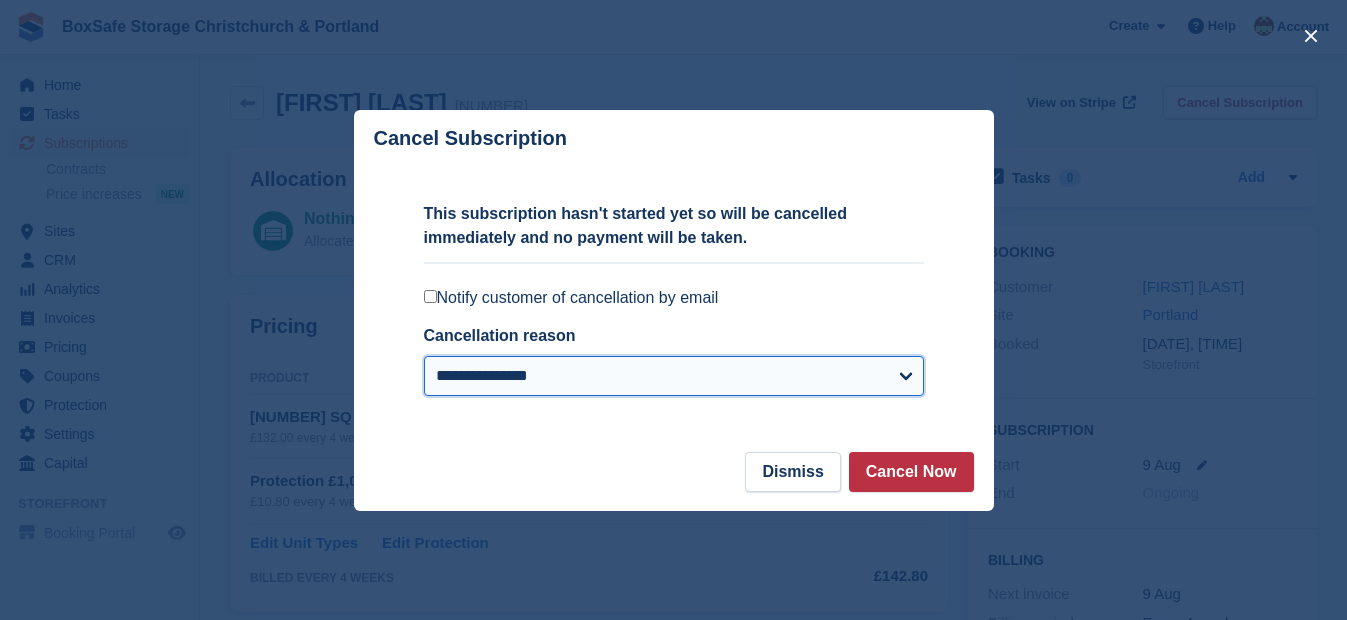 click on "**********" at bounding box center (674, 376) 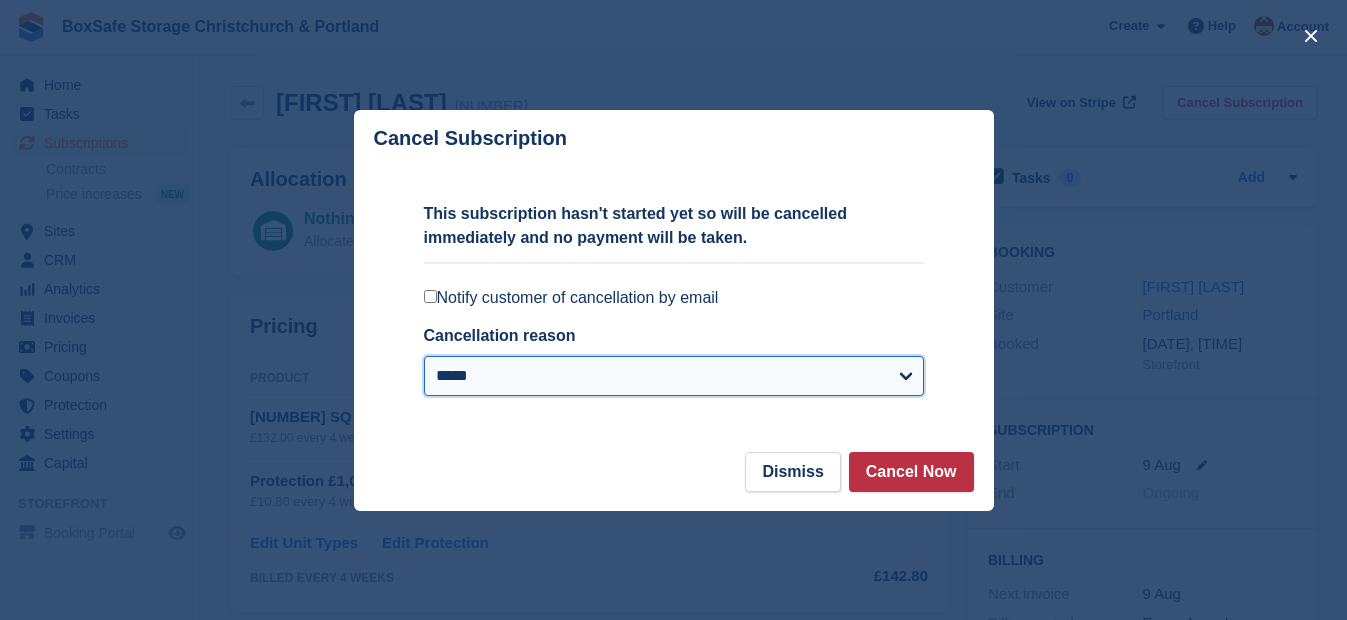 click on "**********" at bounding box center [674, 376] 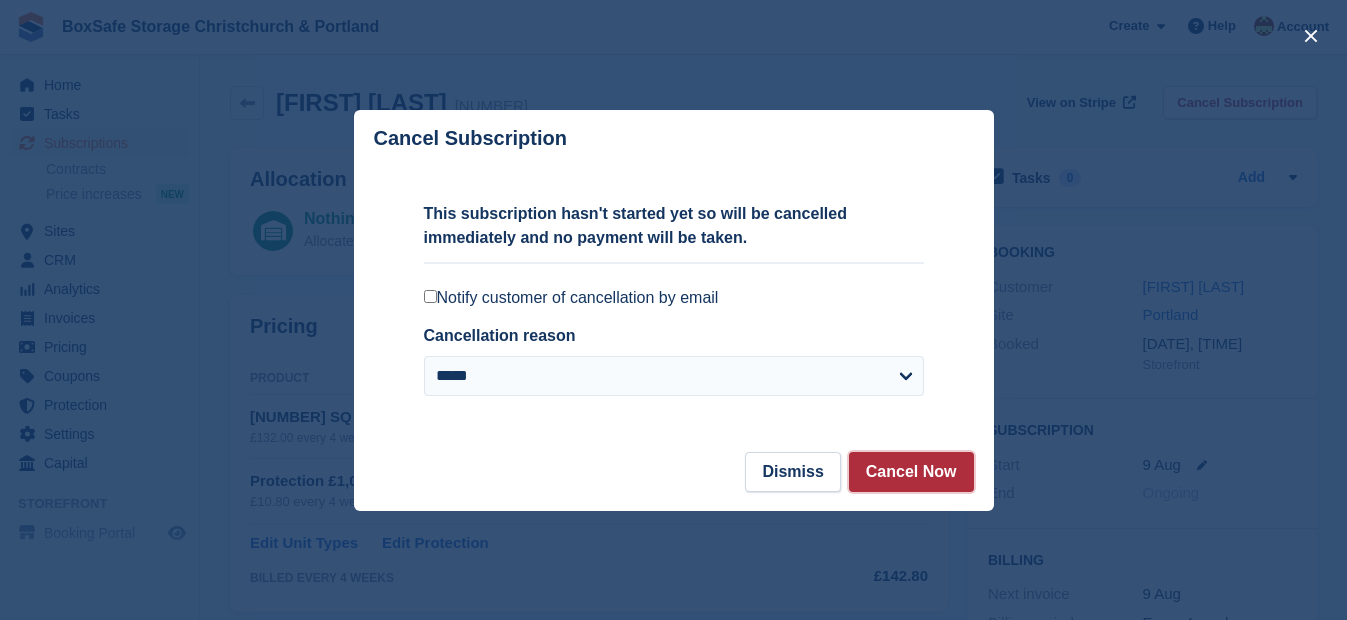 click on "Cancel Now" at bounding box center [911, 472] 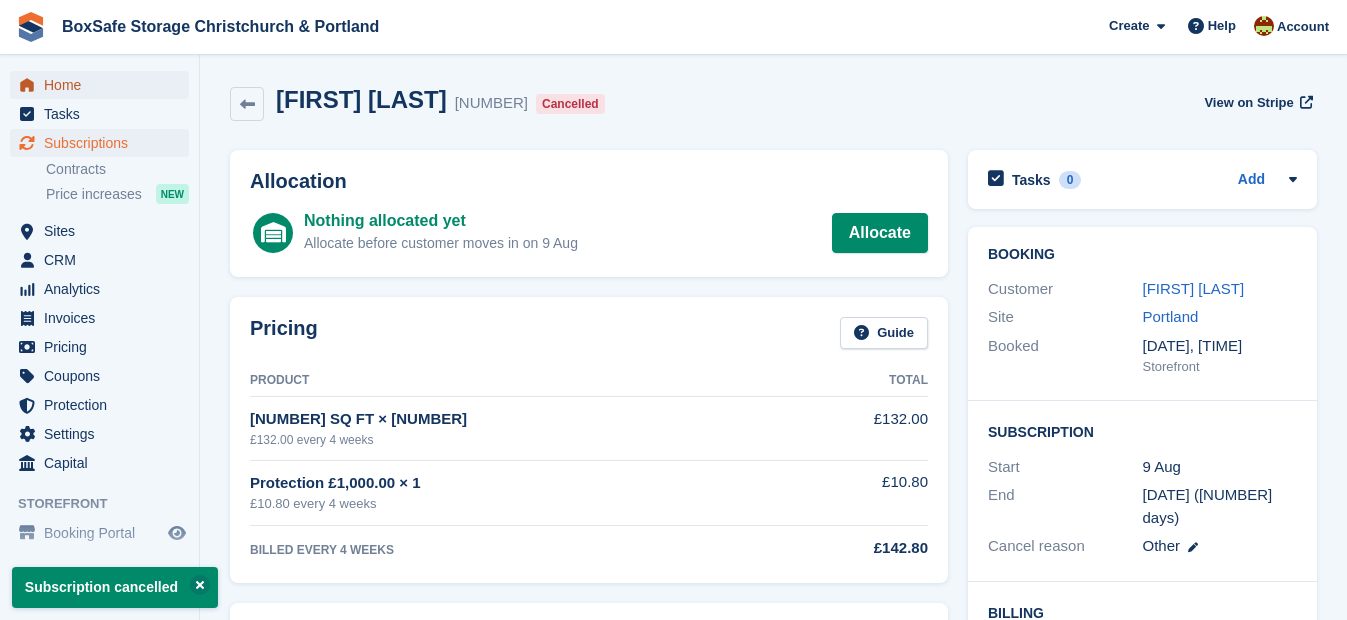 click on "Home" at bounding box center [104, 85] 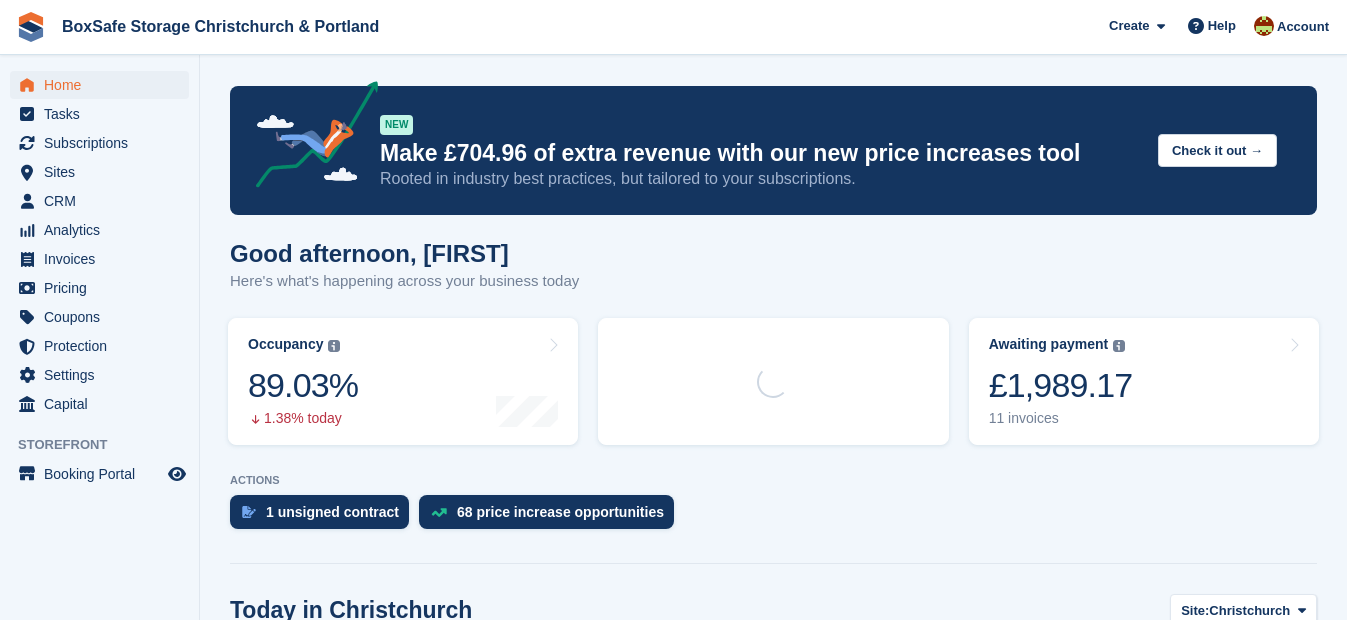 scroll, scrollTop: 0, scrollLeft: 0, axis: both 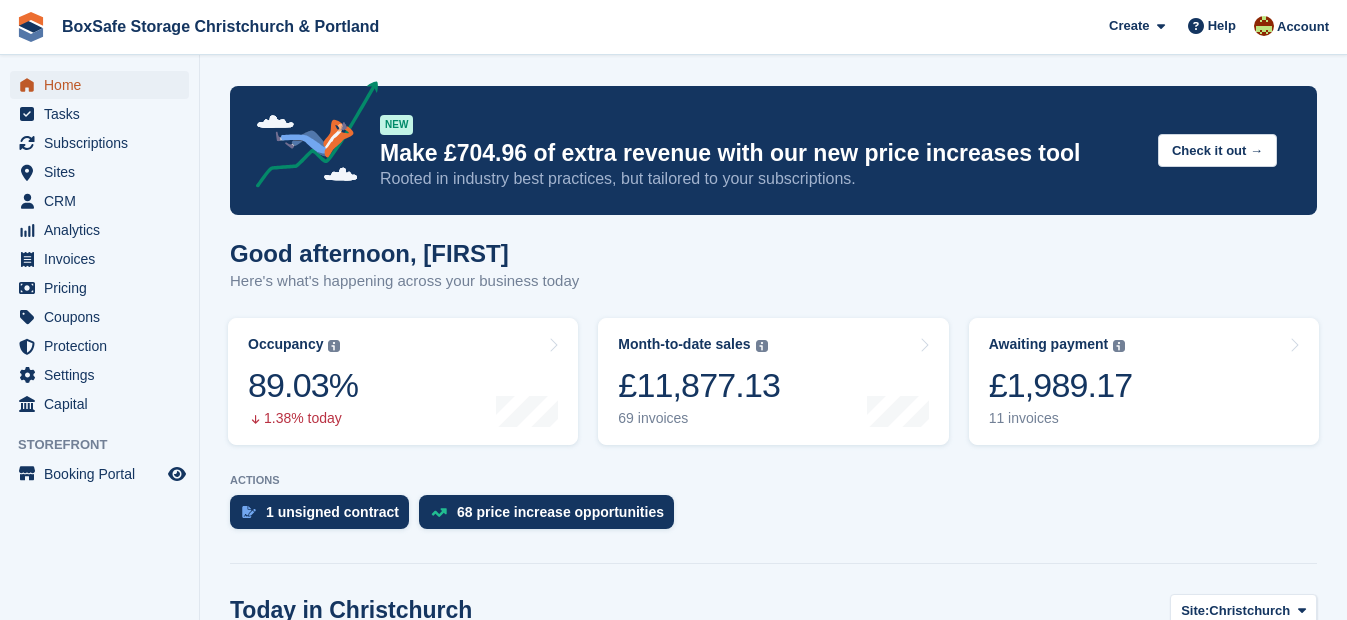 click on "Home" at bounding box center (104, 85) 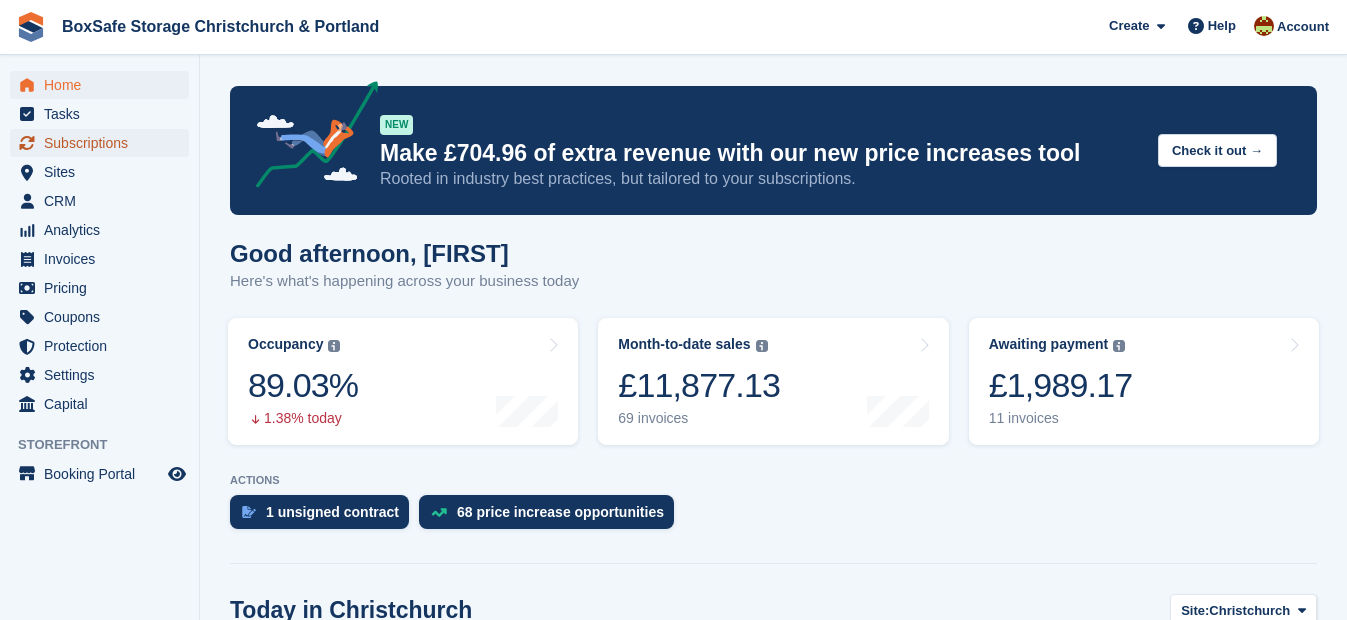 click on "Subscriptions" at bounding box center [104, 143] 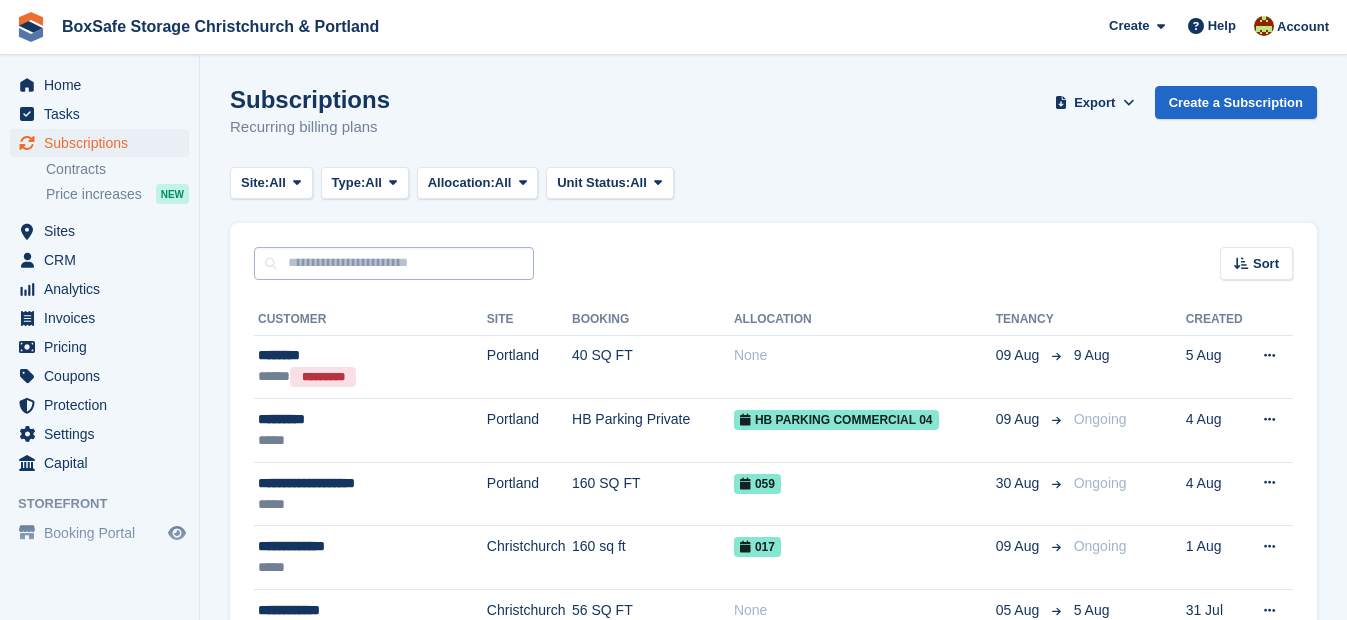 scroll, scrollTop: 0, scrollLeft: 0, axis: both 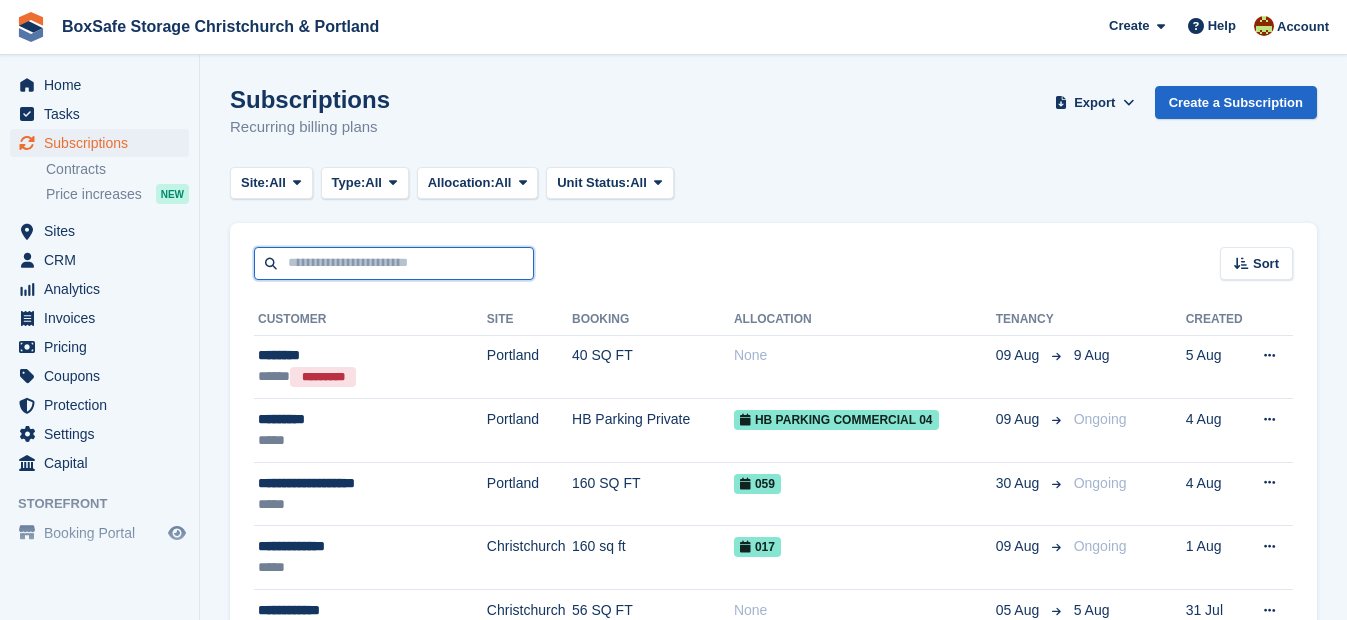 click at bounding box center (394, 263) 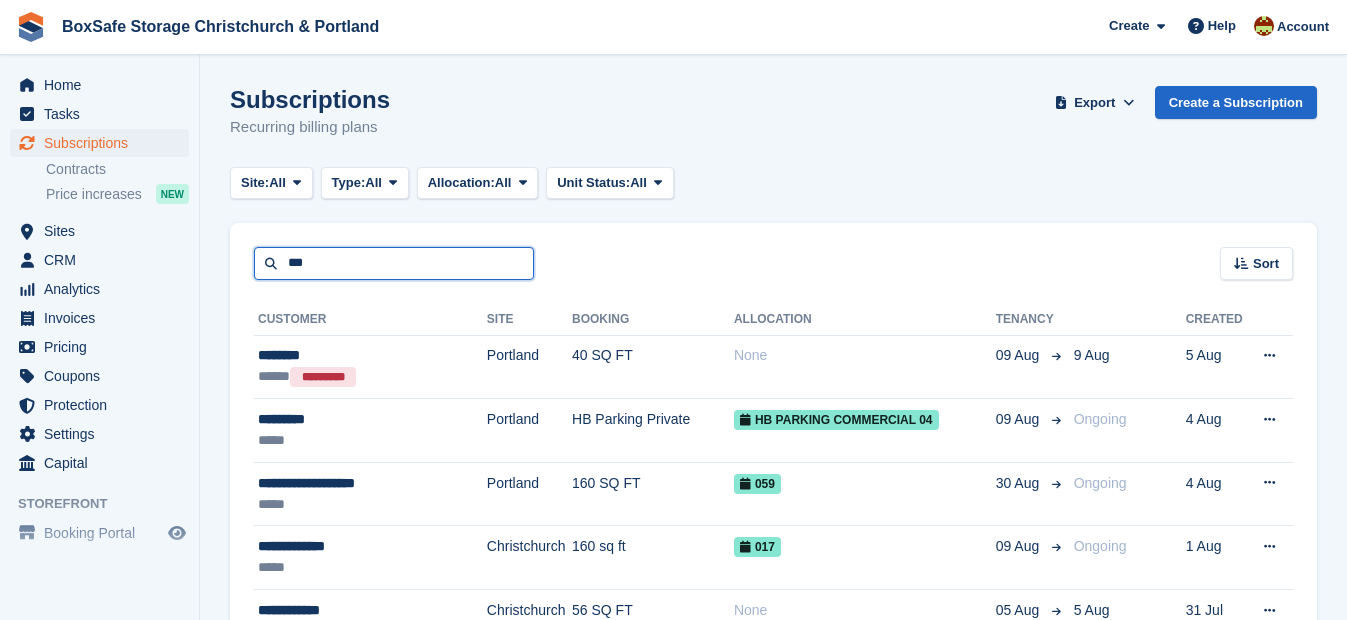 type on "***" 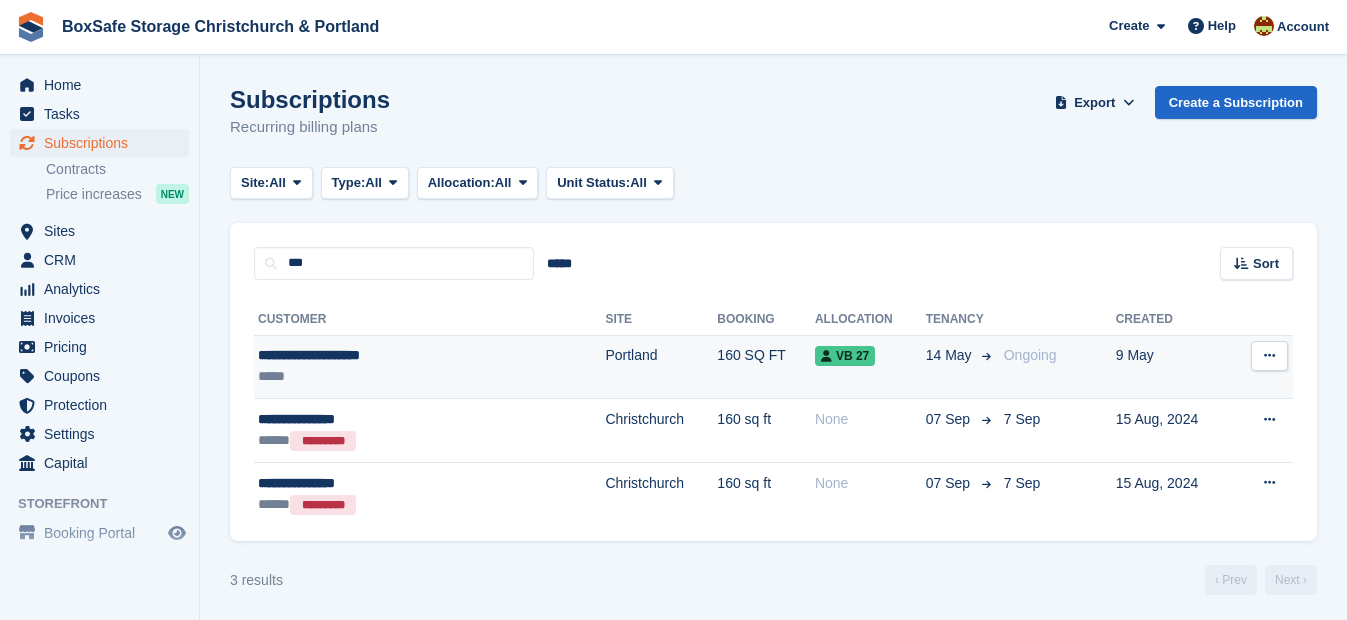 click on "**********" at bounding box center (379, 355) 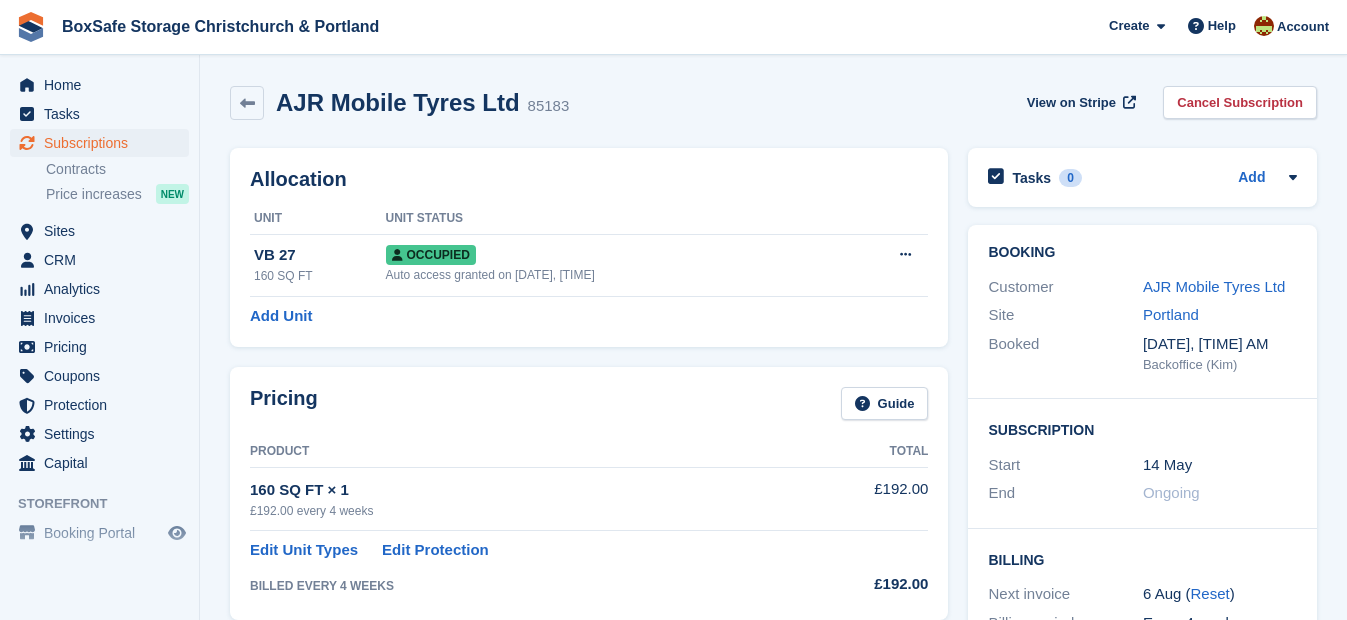 scroll, scrollTop: 0, scrollLeft: 0, axis: both 